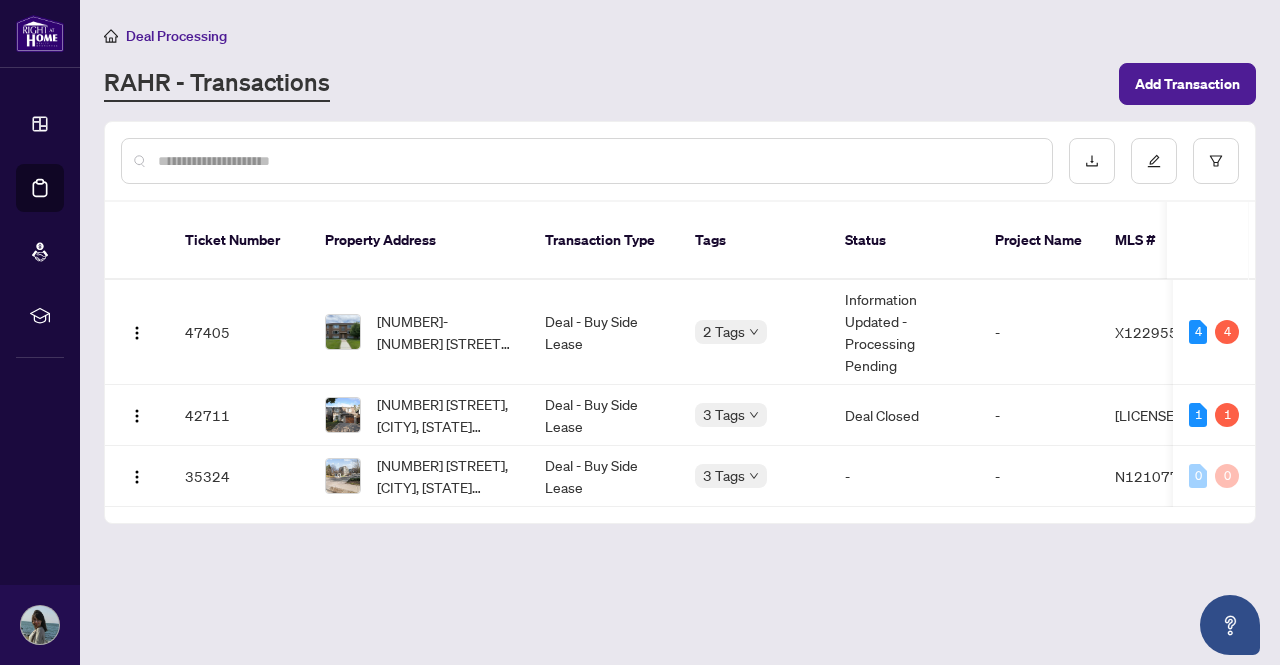 scroll, scrollTop: 0, scrollLeft: 0, axis: both 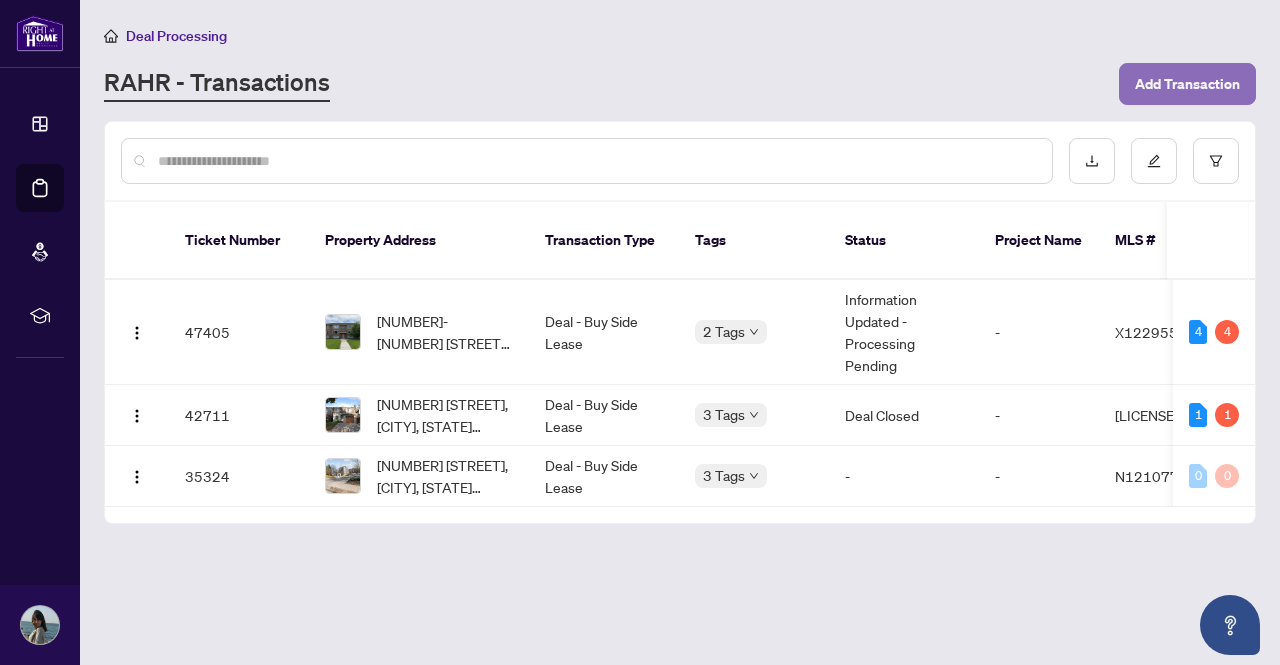click on "Add Transaction" at bounding box center (1187, 84) 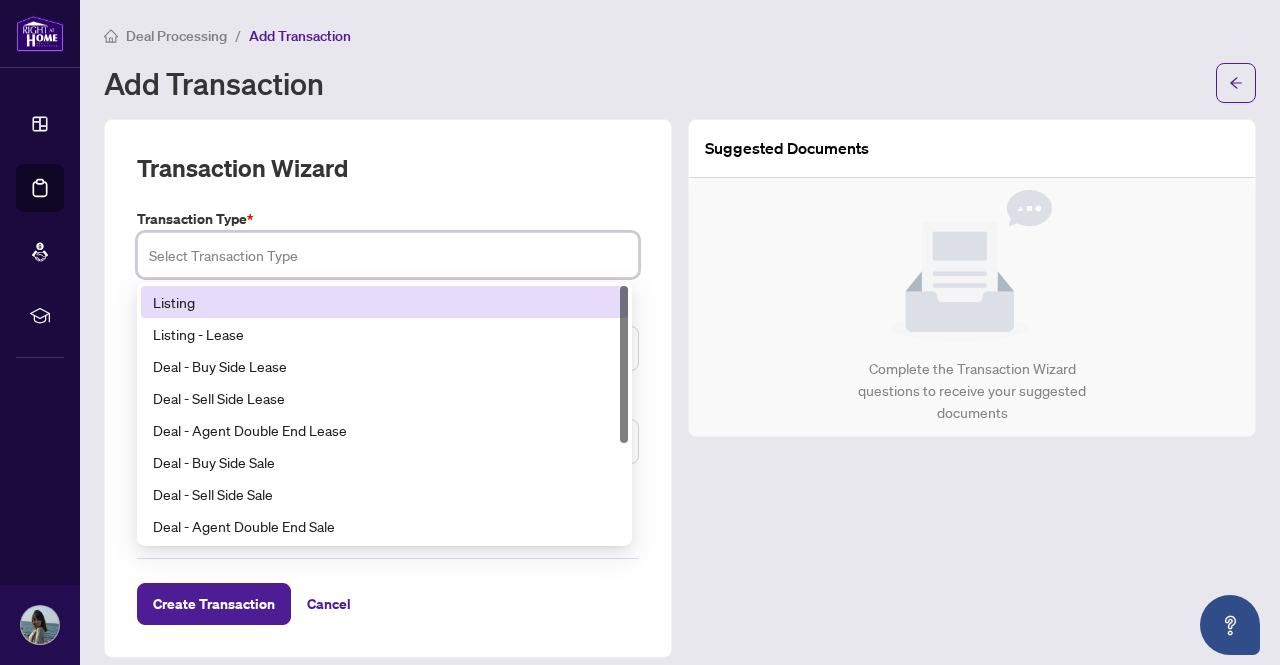 click at bounding box center [388, 255] 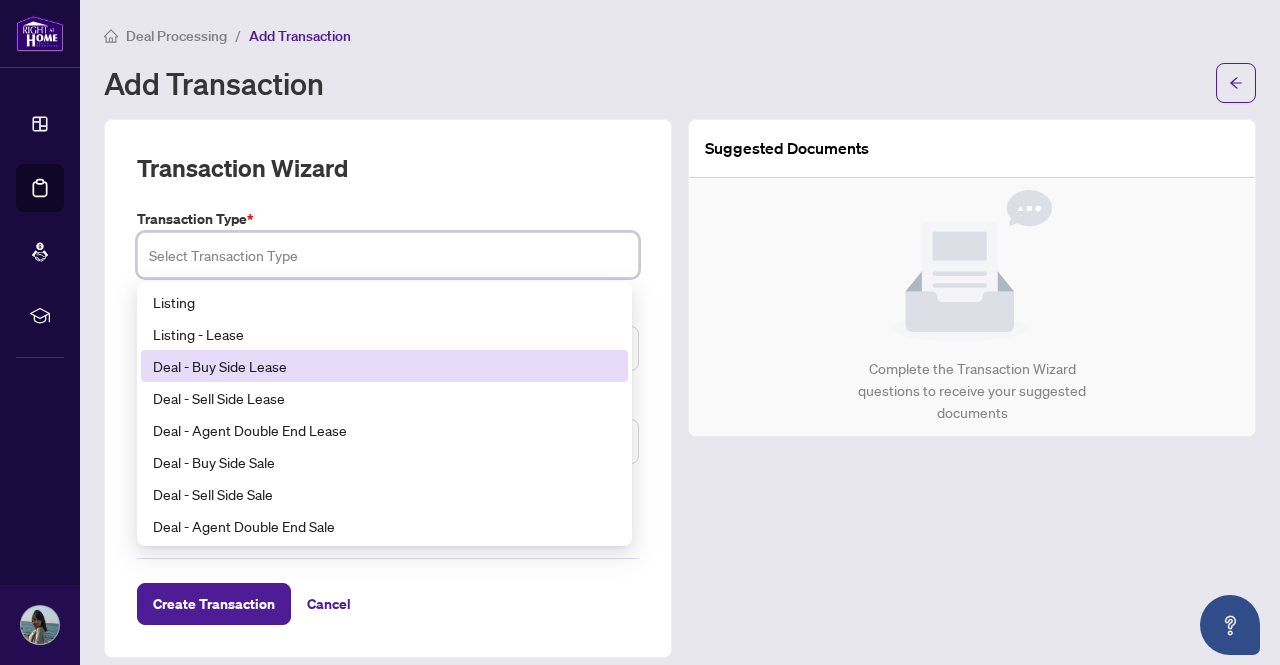 click on "Deal - Buy Side Lease" at bounding box center [384, 366] 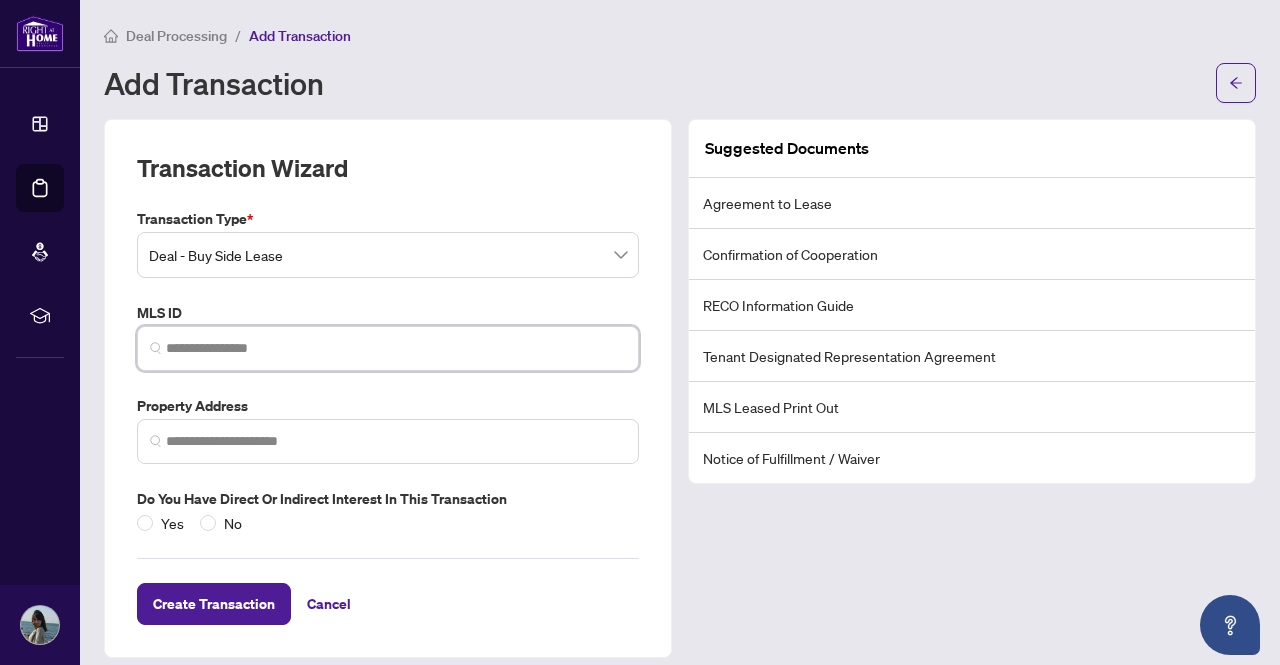 click at bounding box center (396, 348) 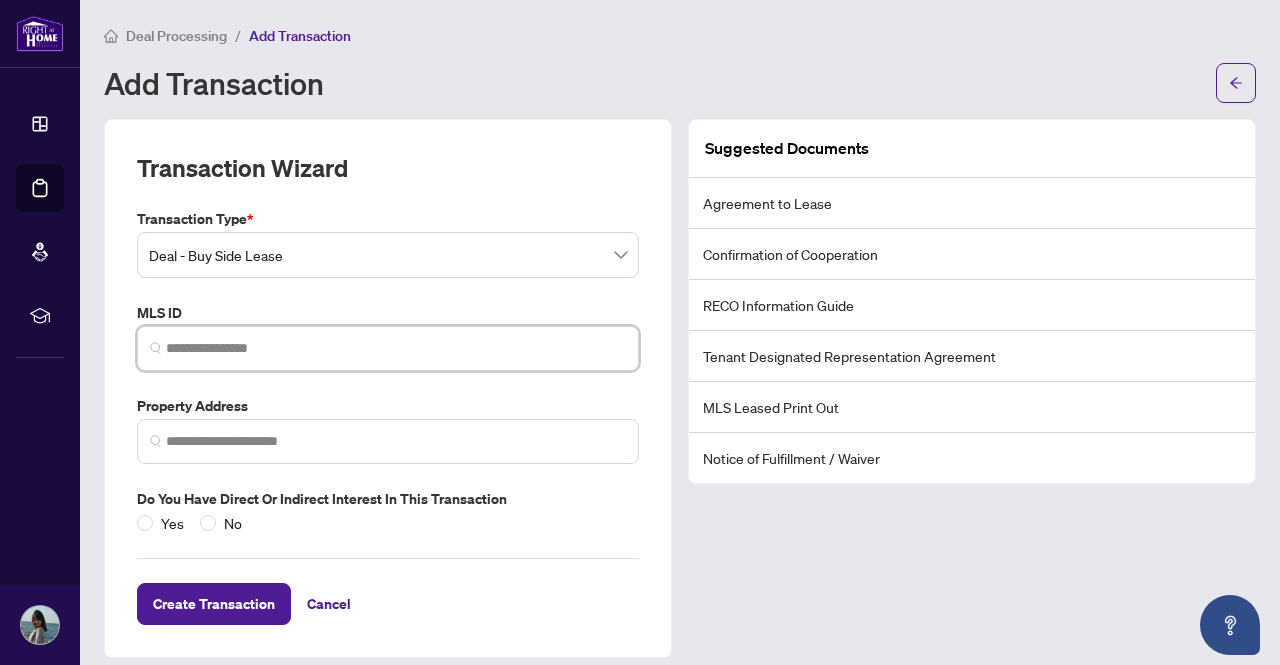 type on "*********" 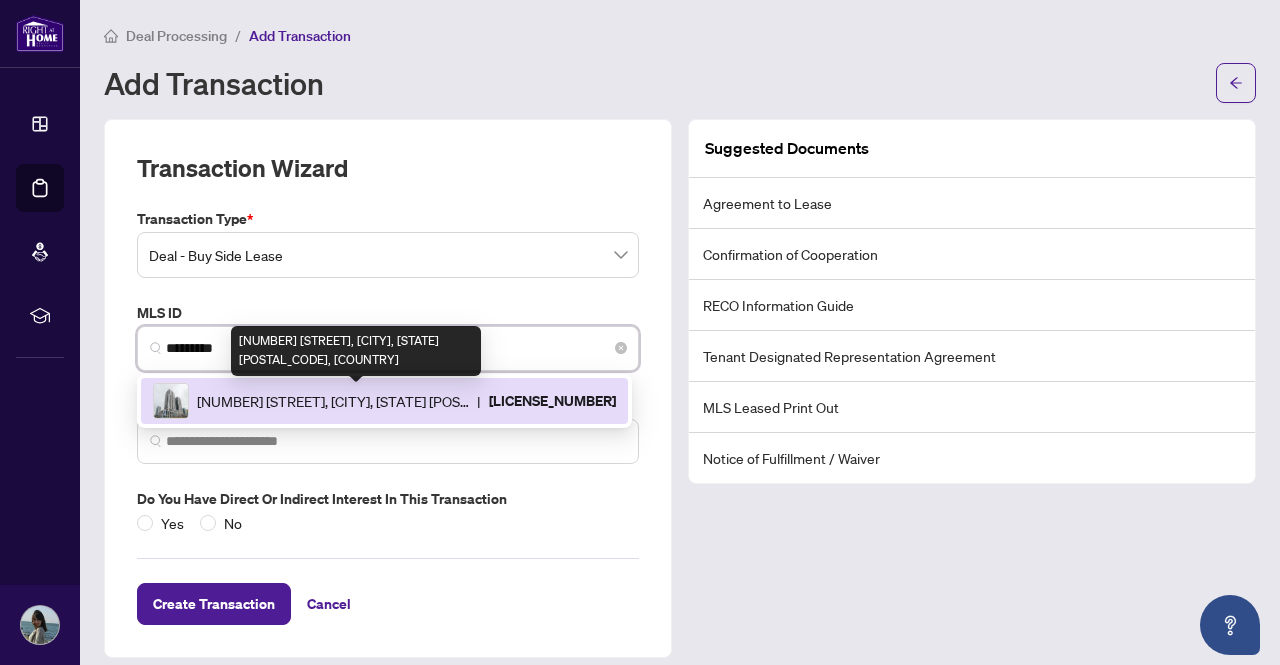 click on "1928 Lake Shore Blvd, Toronto, Ontario M6S 0B1, Canada" at bounding box center [333, 401] 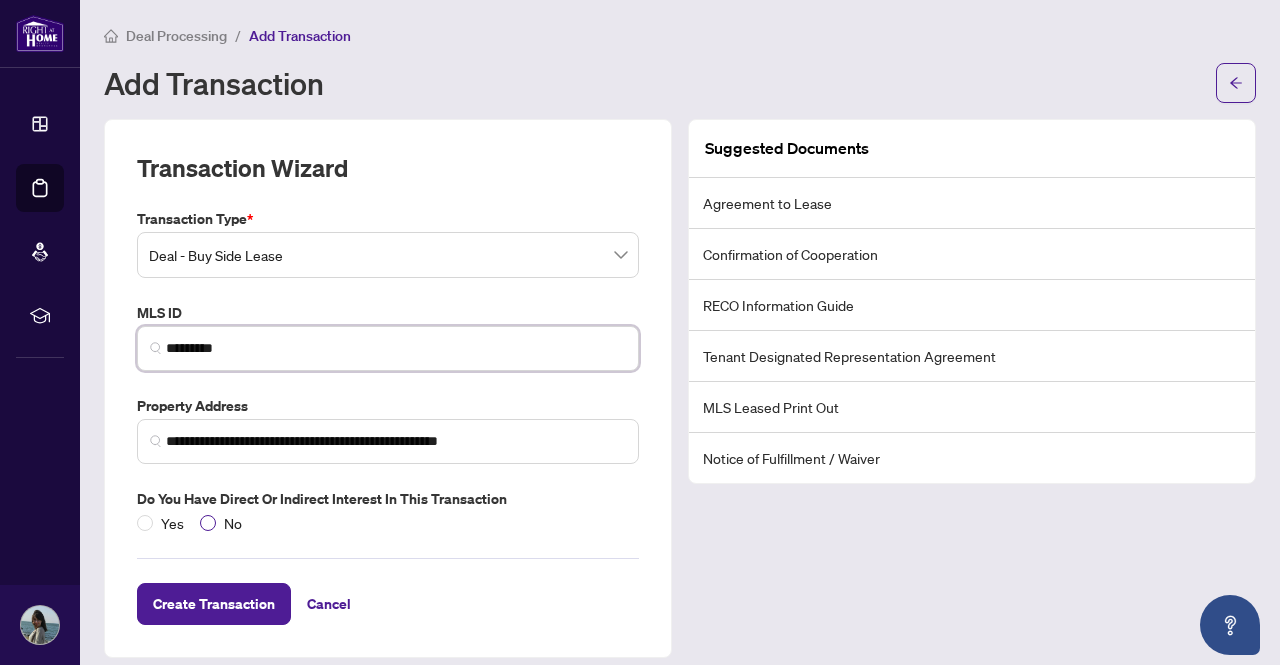 type on "*********" 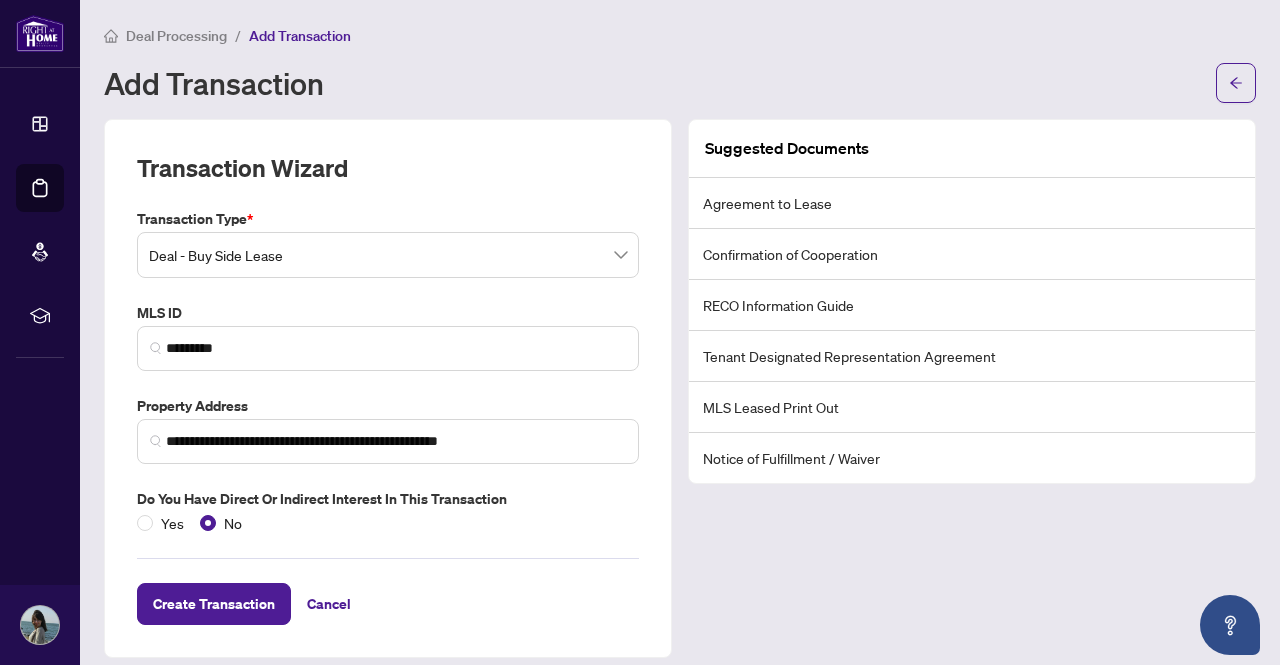scroll, scrollTop: 12, scrollLeft: 0, axis: vertical 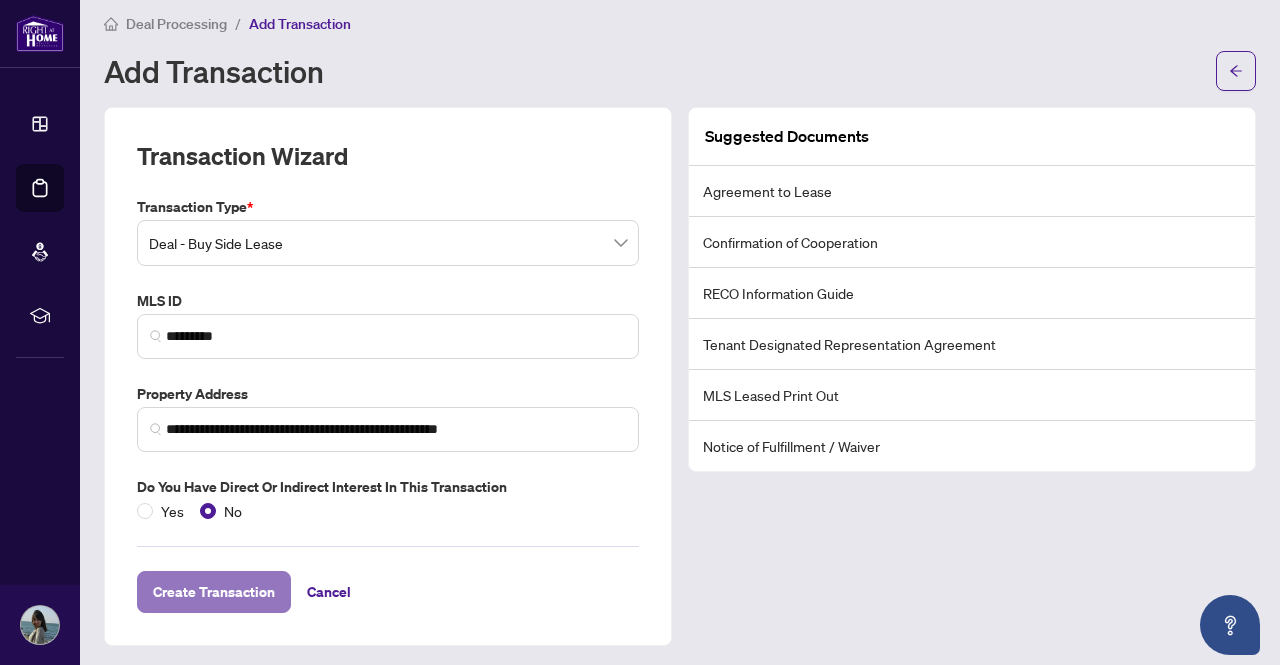 click on "Create Transaction" at bounding box center (214, 592) 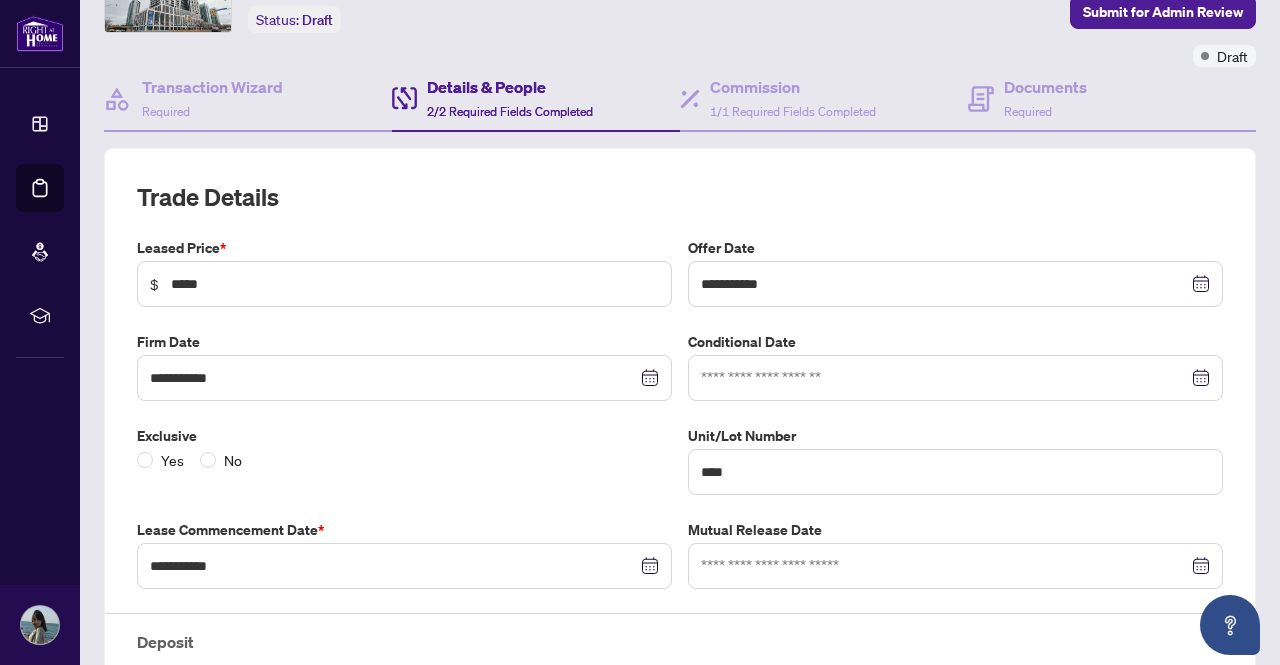 scroll, scrollTop: 136, scrollLeft: 0, axis: vertical 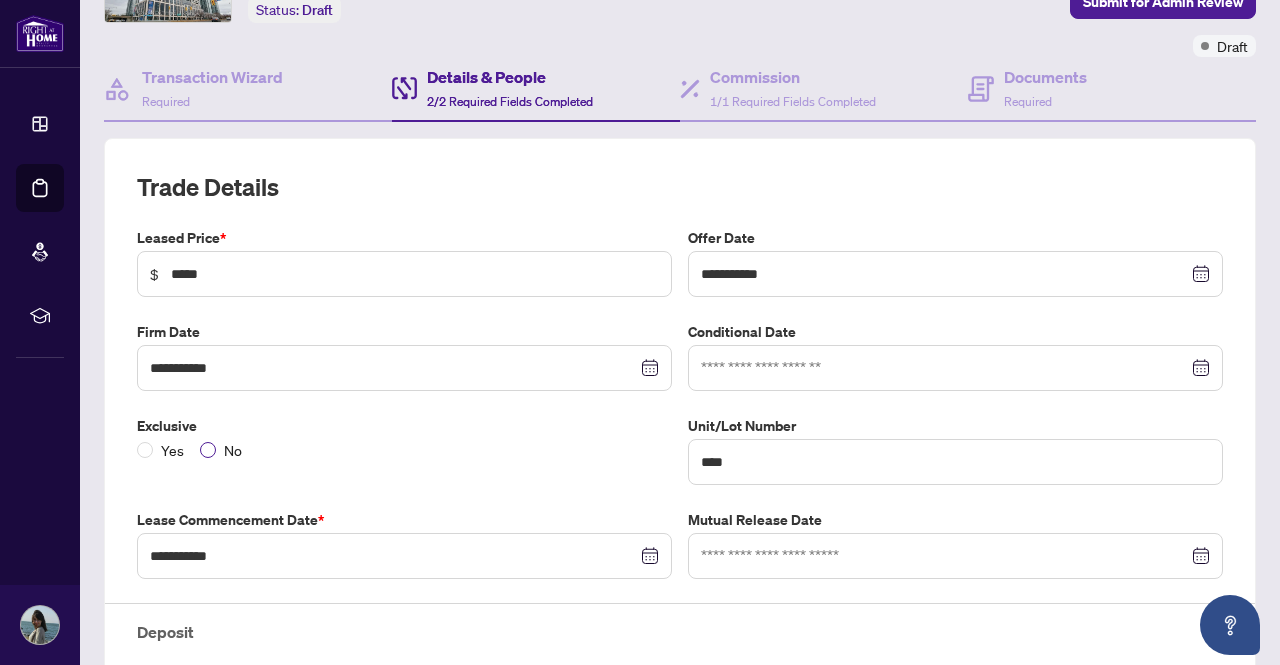 click on "No" at bounding box center [233, 450] 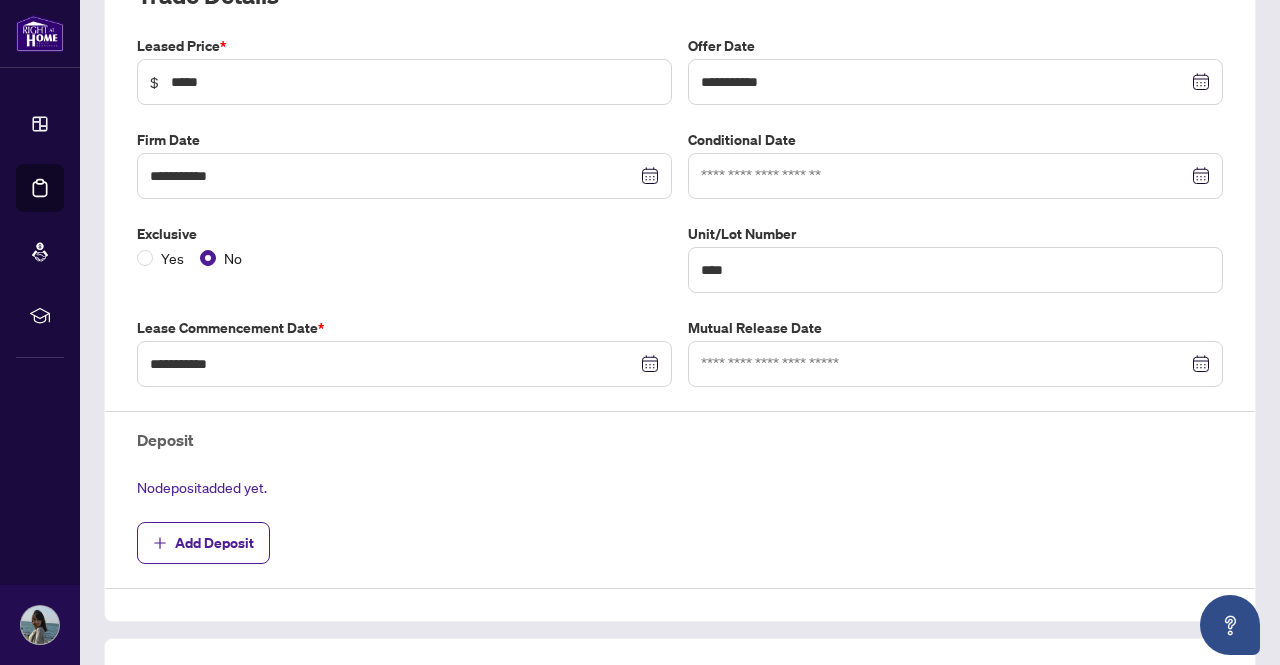 scroll, scrollTop: 351, scrollLeft: 0, axis: vertical 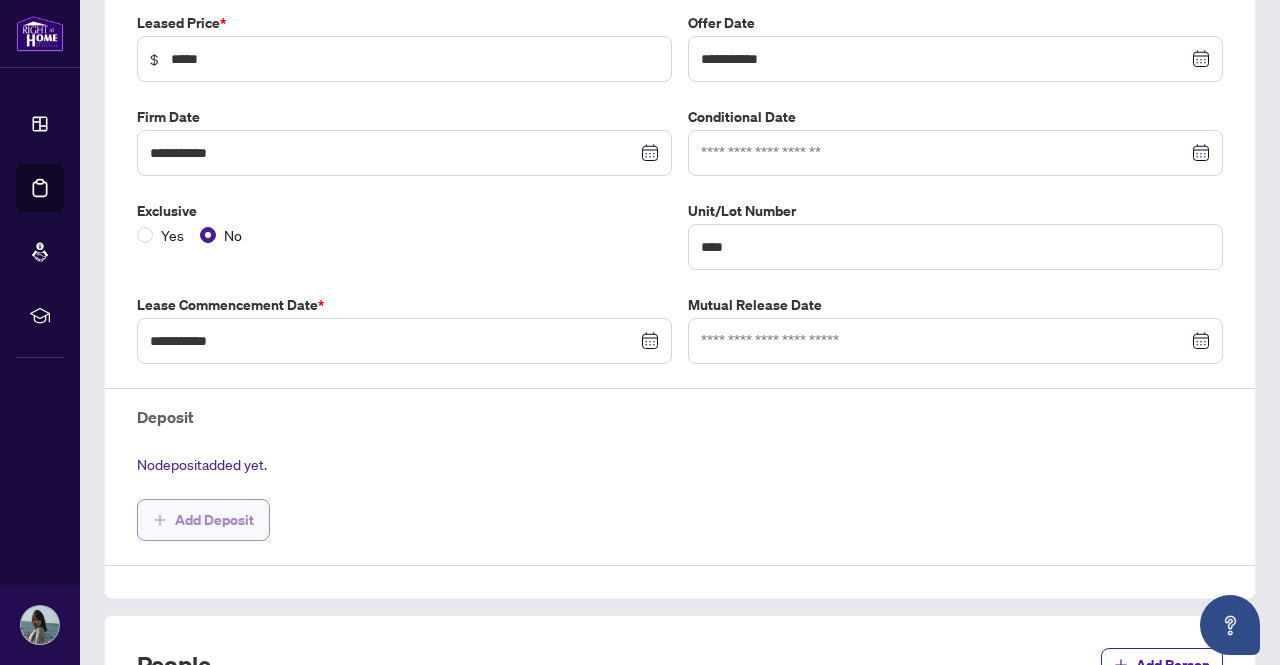 click on "Add Deposit" at bounding box center [214, 520] 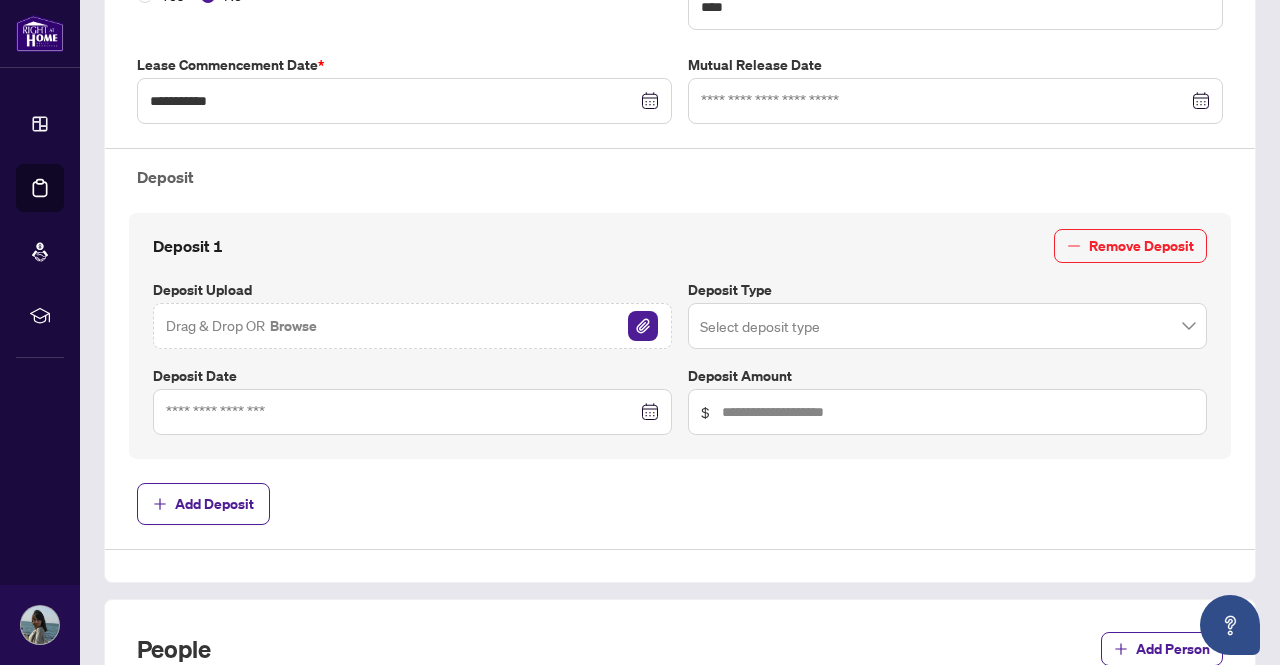 scroll, scrollTop: 600, scrollLeft: 0, axis: vertical 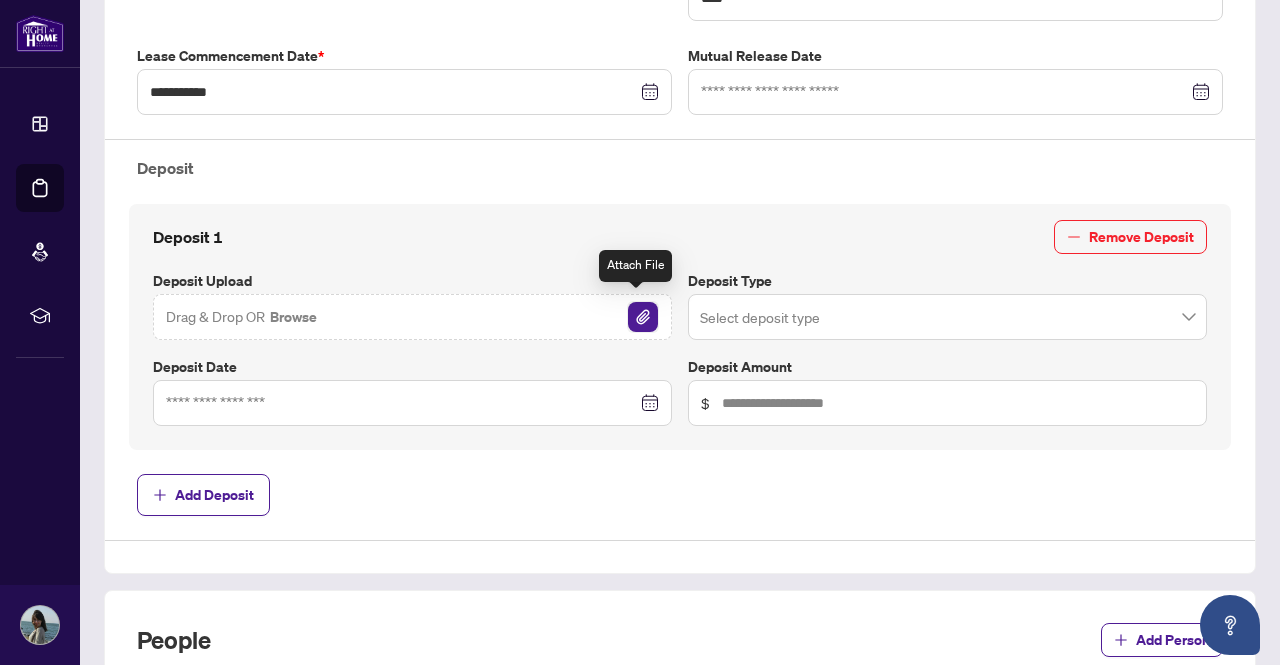 click at bounding box center [643, 317] 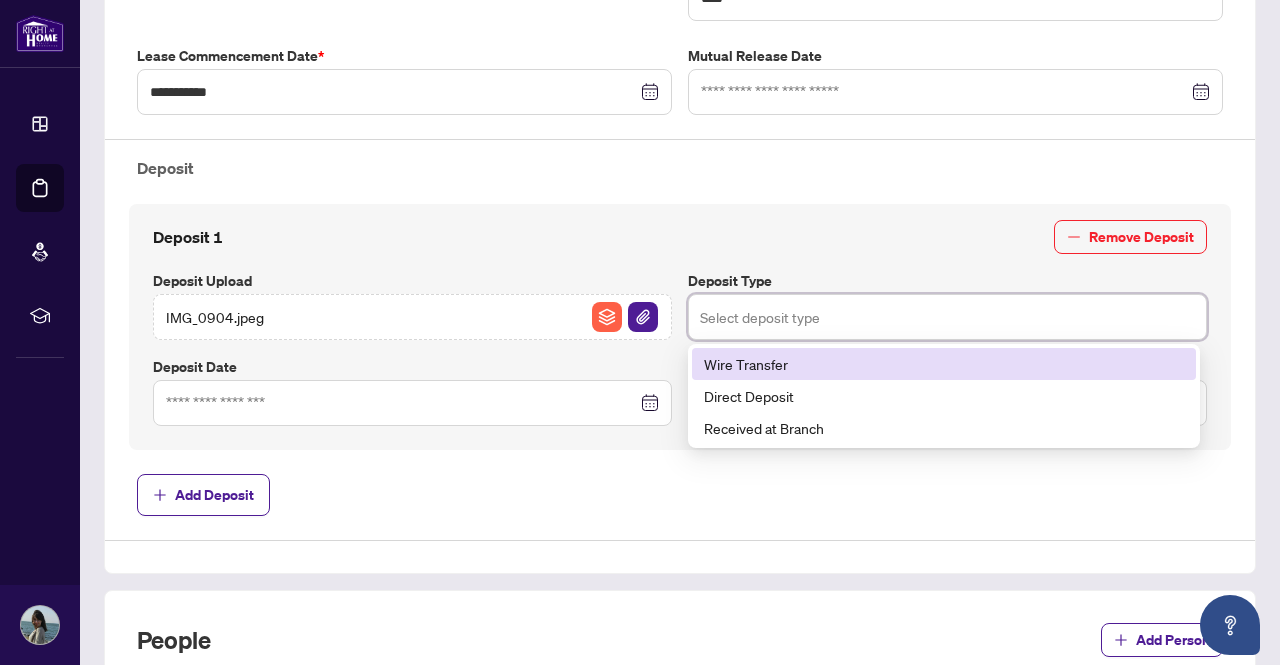 click at bounding box center [947, 317] 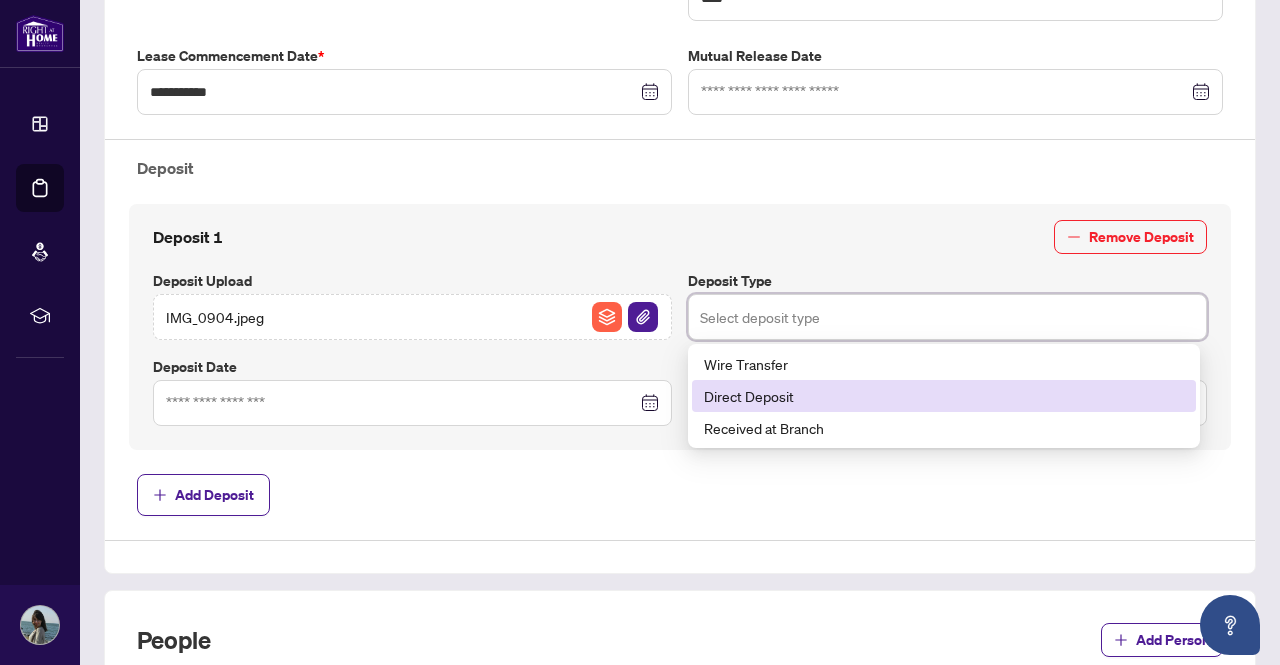 click on "Direct Deposit" at bounding box center [944, 396] 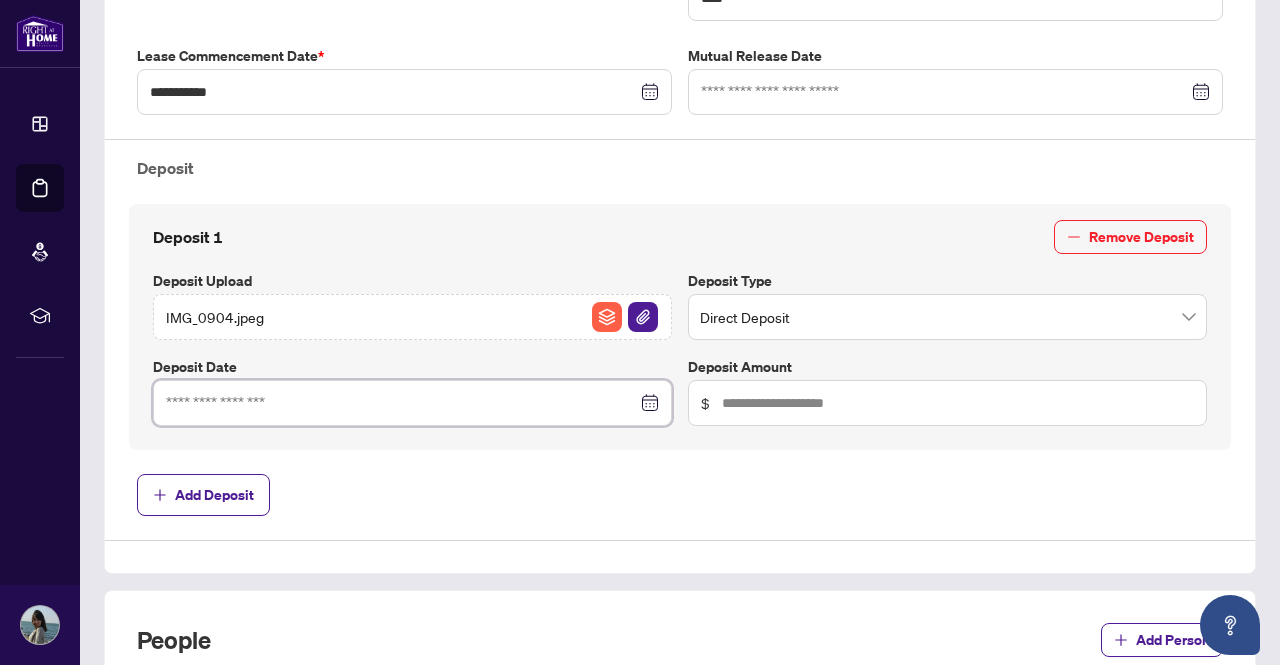 click at bounding box center [401, 403] 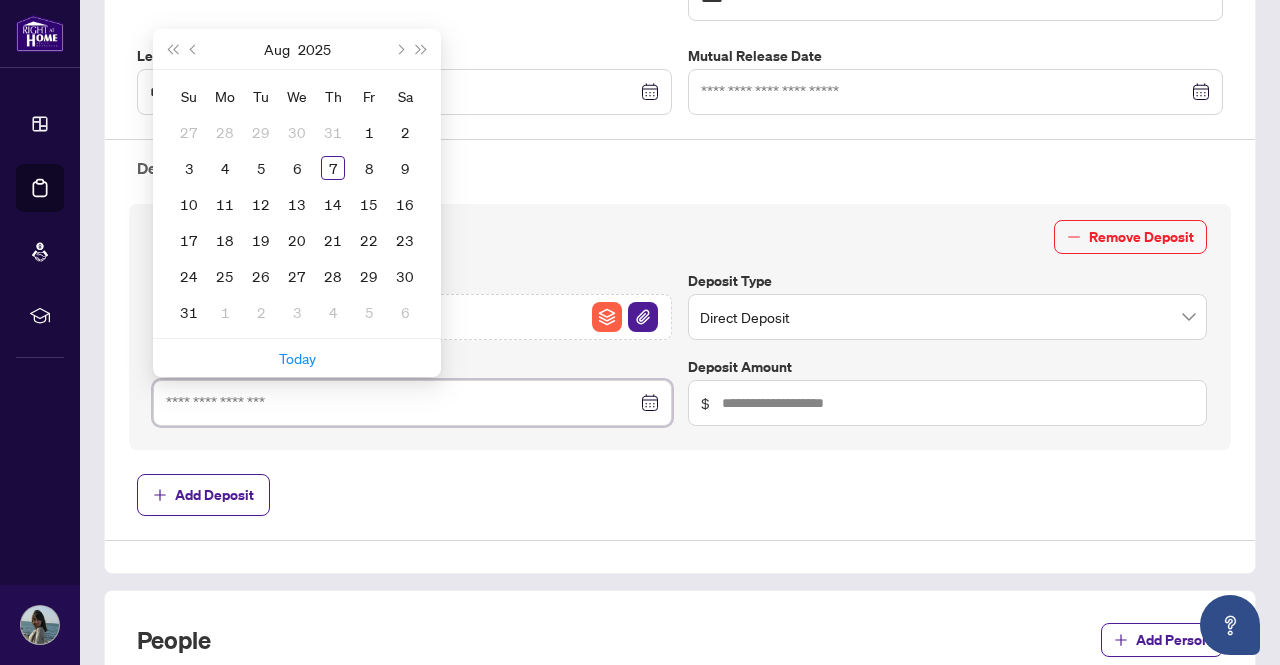 click at bounding box center (401, 403) 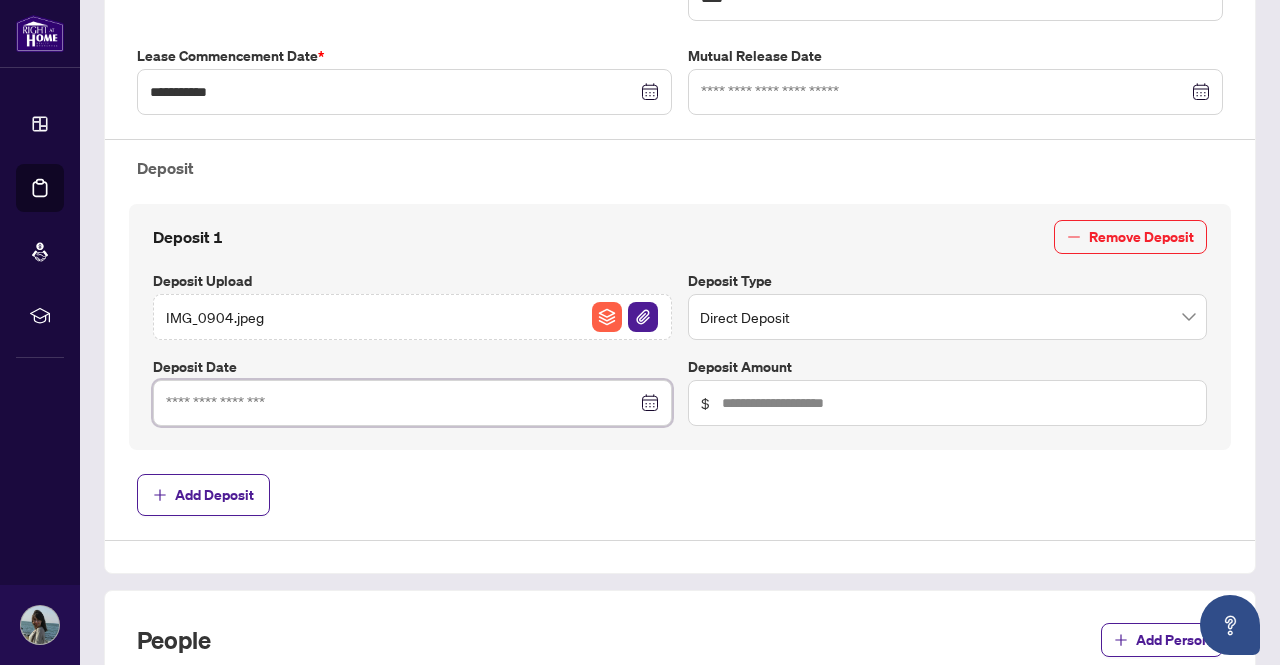 click at bounding box center (401, 403) 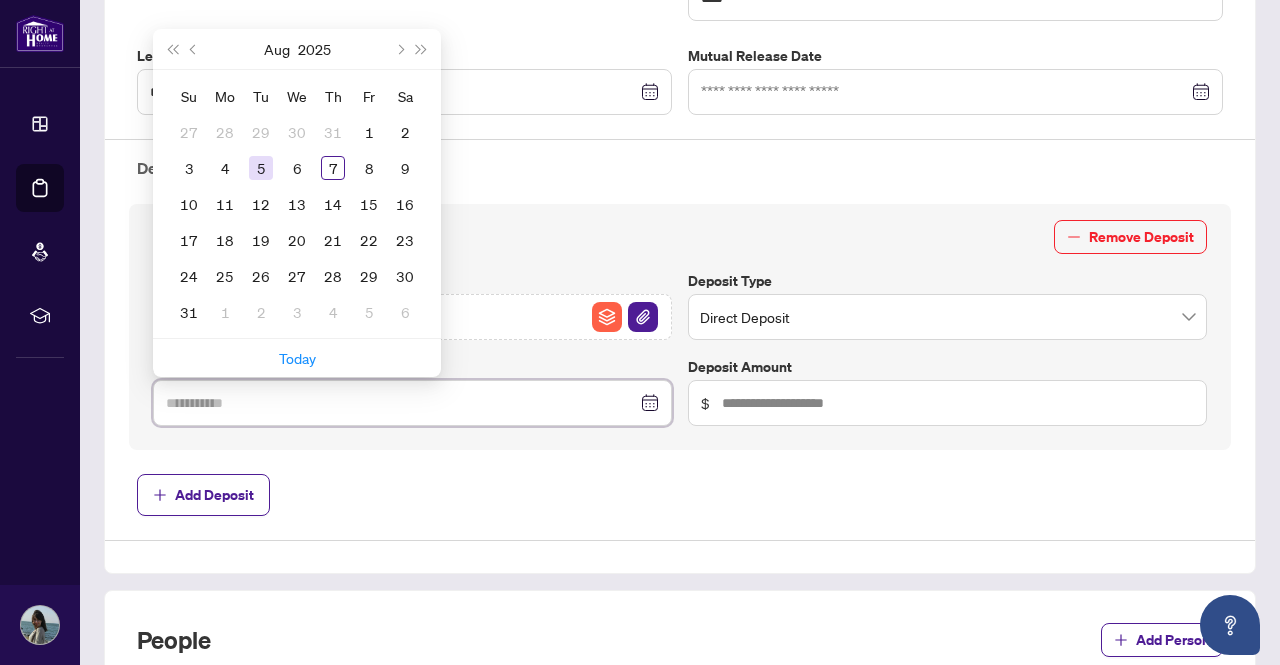 type on "**********" 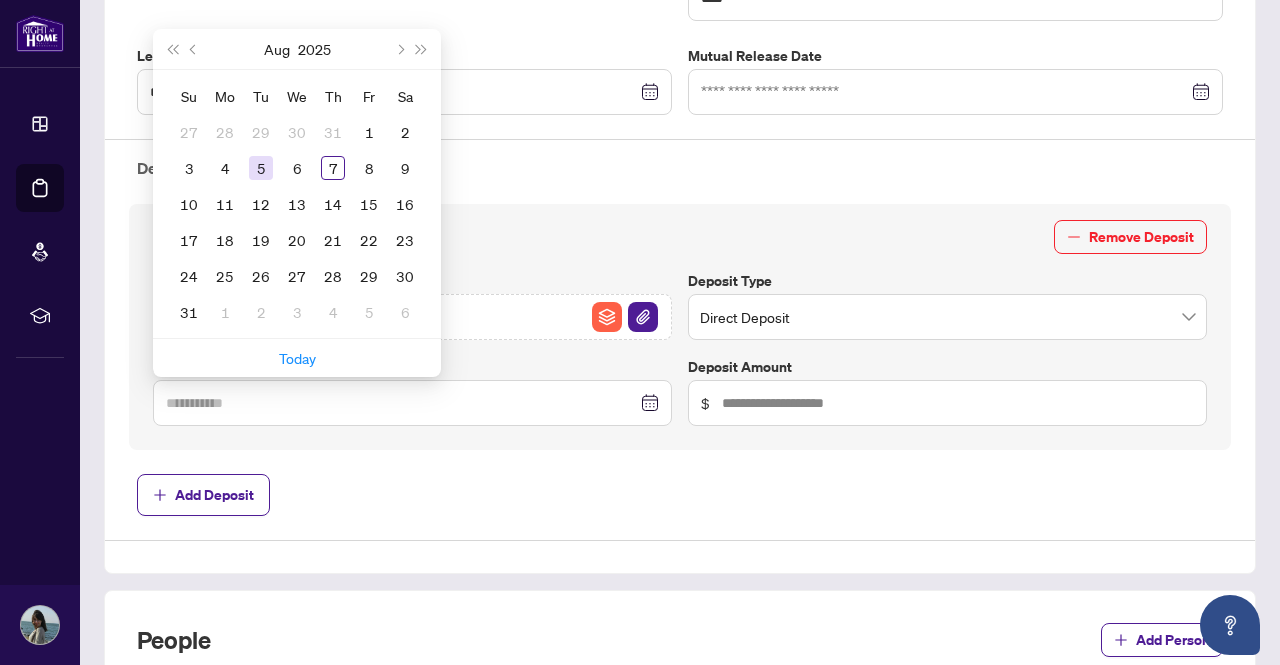 click on "5" at bounding box center (261, 168) 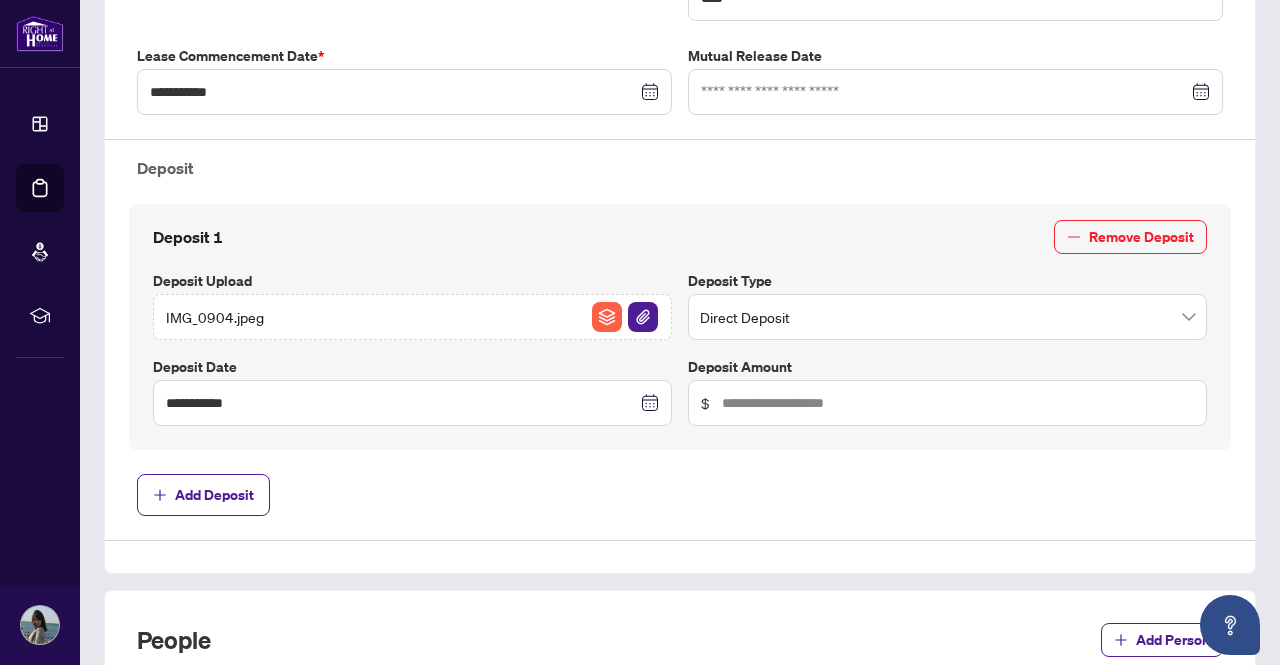 click on "$" at bounding box center [947, 403] 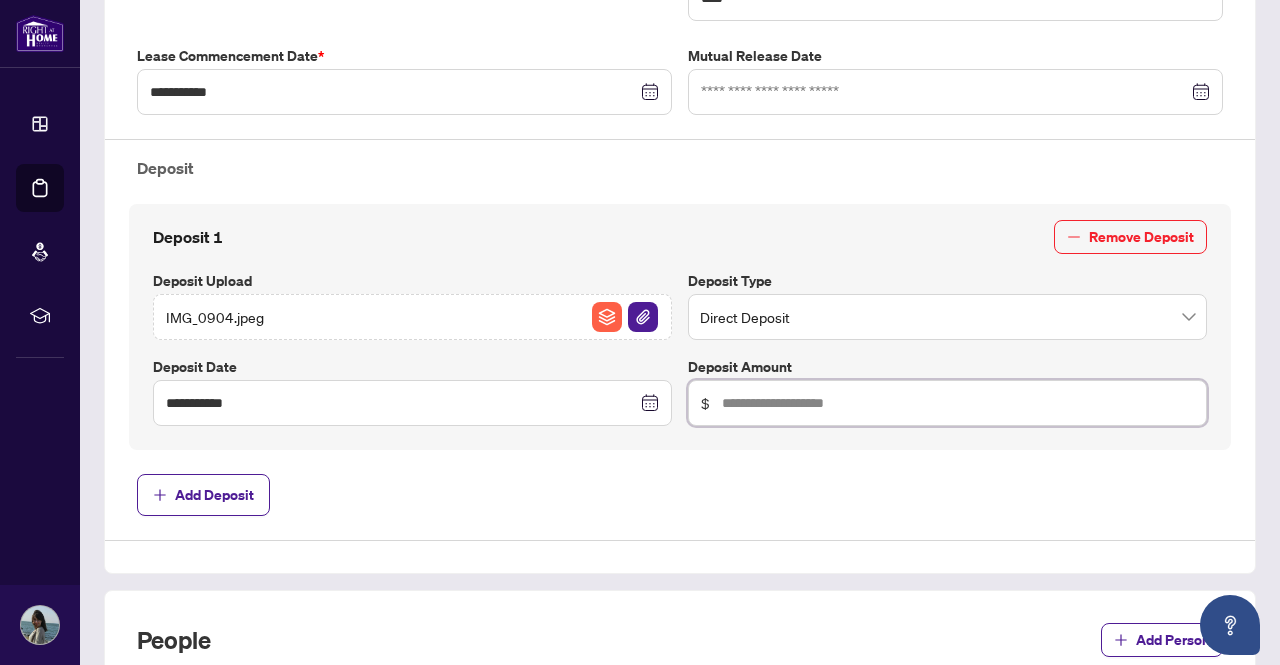 click at bounding box center [958, 403] 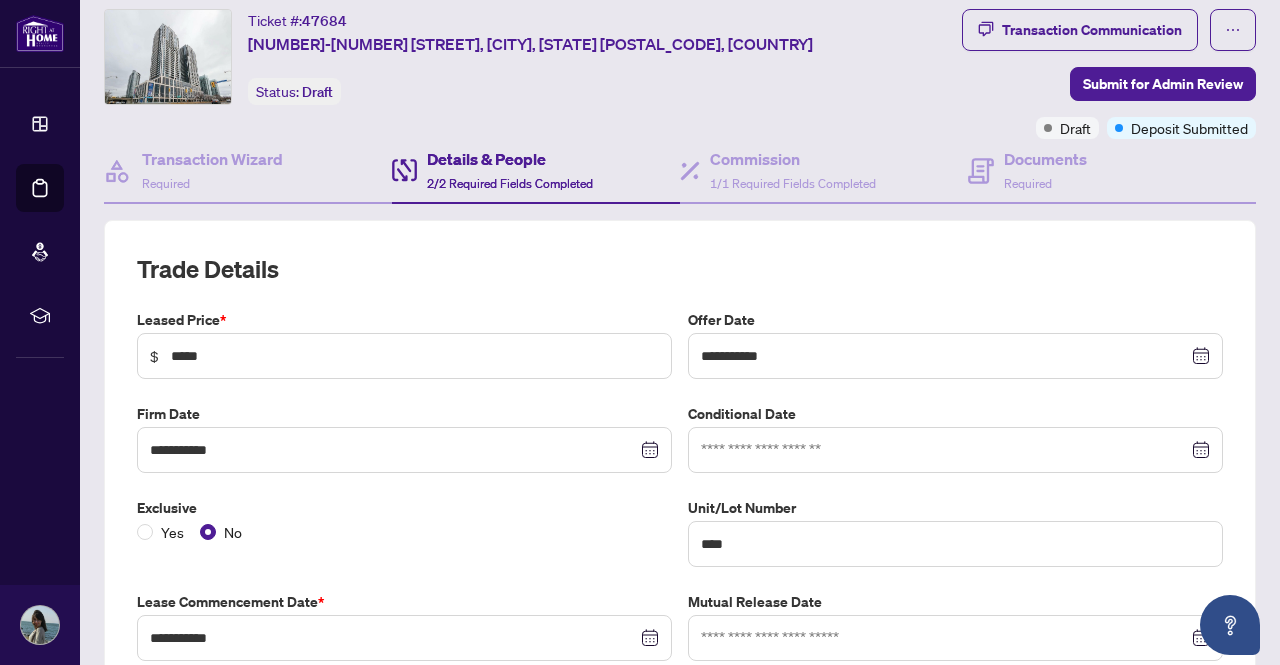 scroll, scrollTop: 0, scrollLeft: 0, axis: both 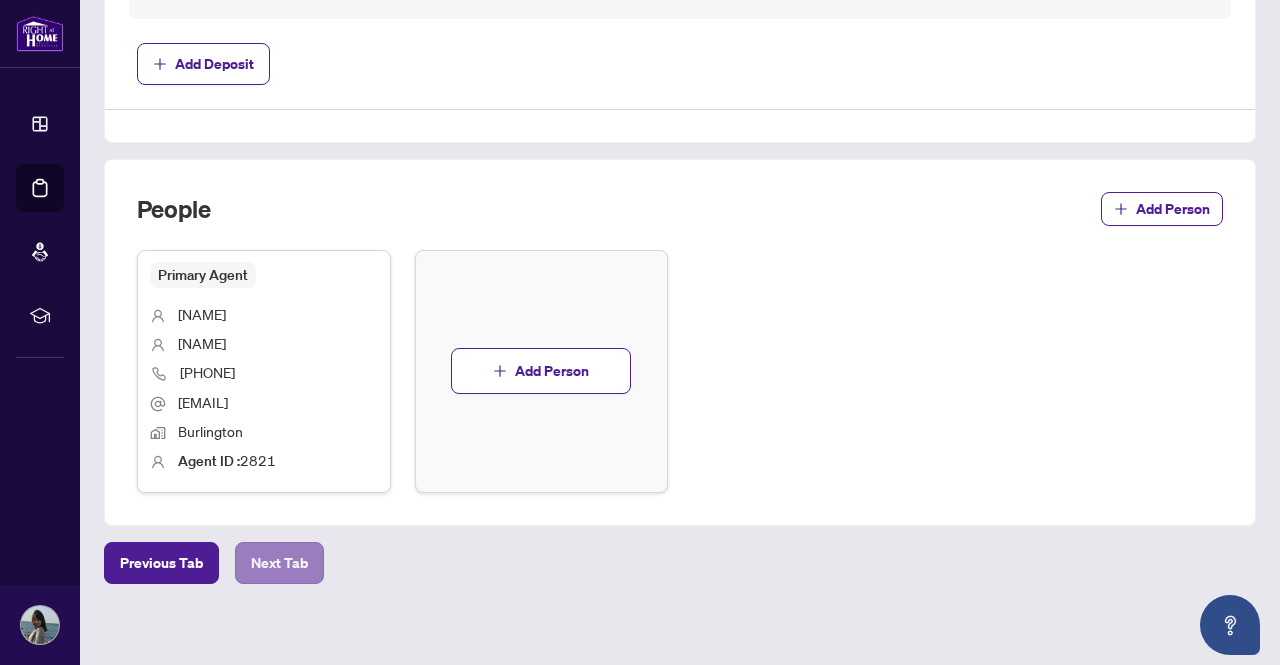 type on "*****" 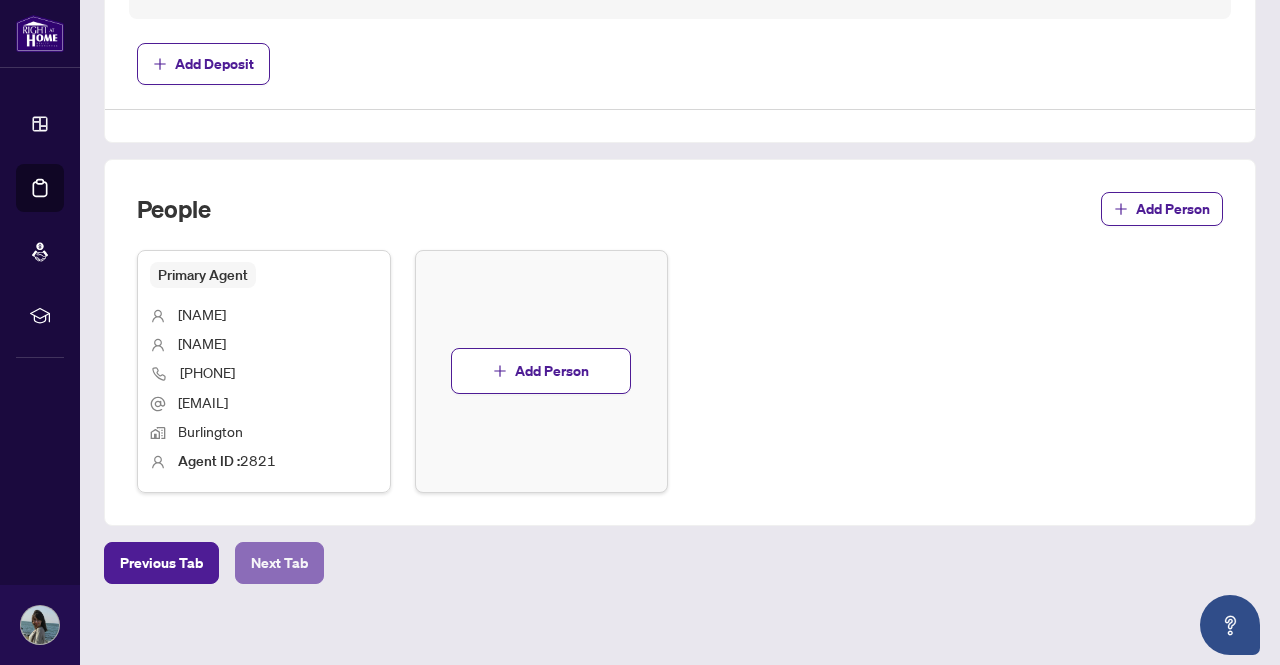 click on "Next Tab" at bounding box center [279, 563] 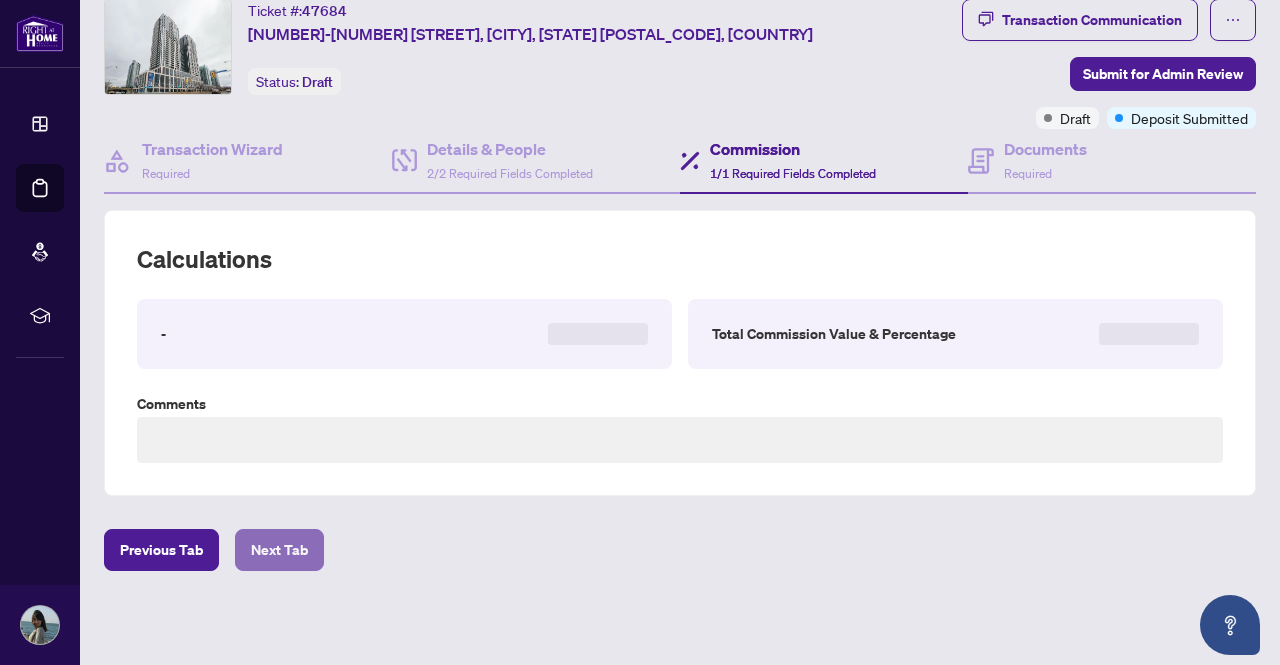 scroll, scrollTop: 0, scrollLeft: 0, axis: both 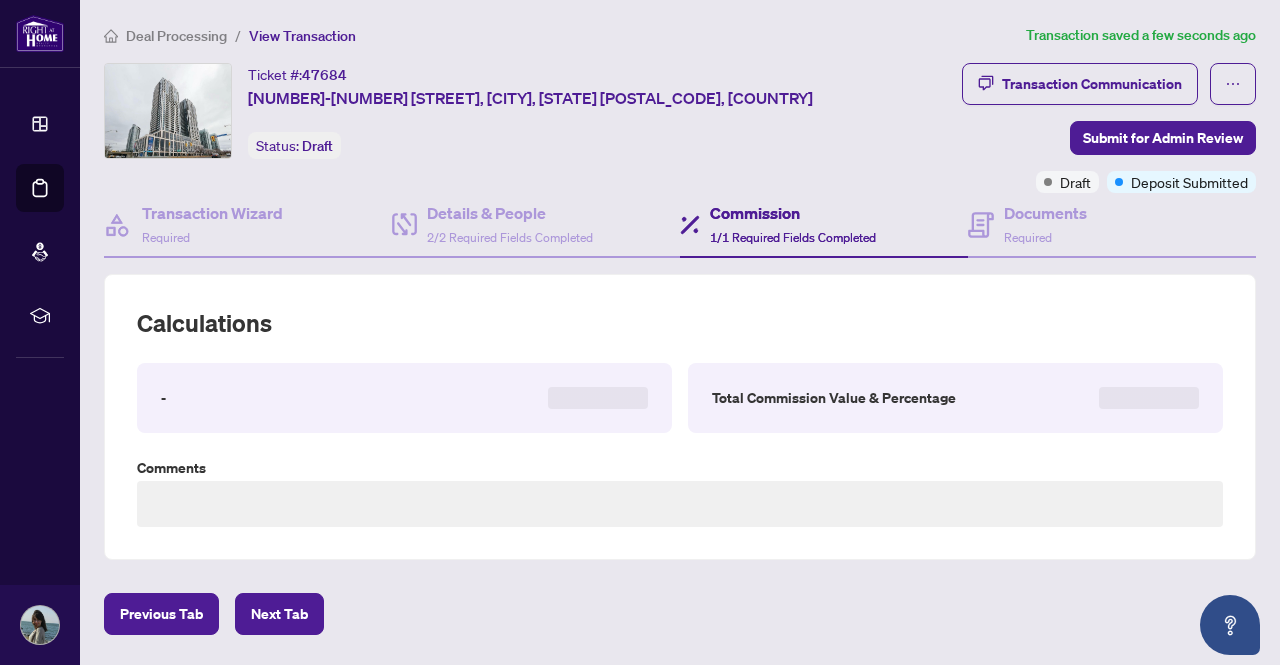 type on "**********" 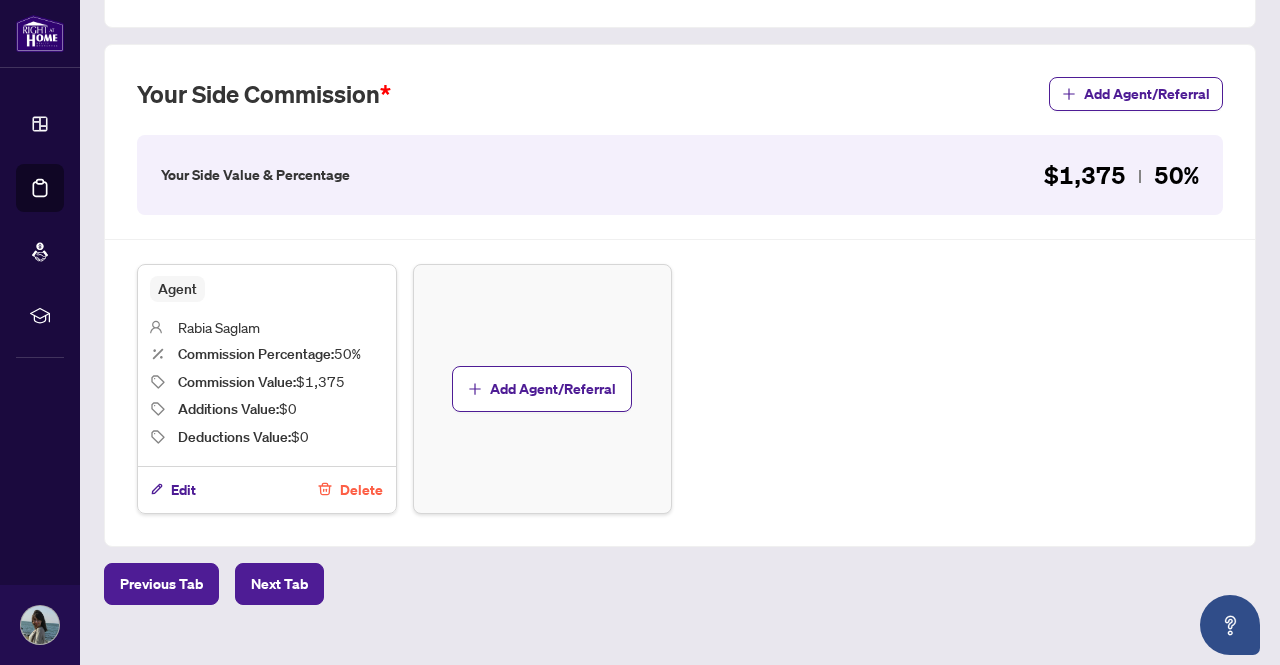scroll, scrollTop: 544, scrollLeft: 0, axis: vertical 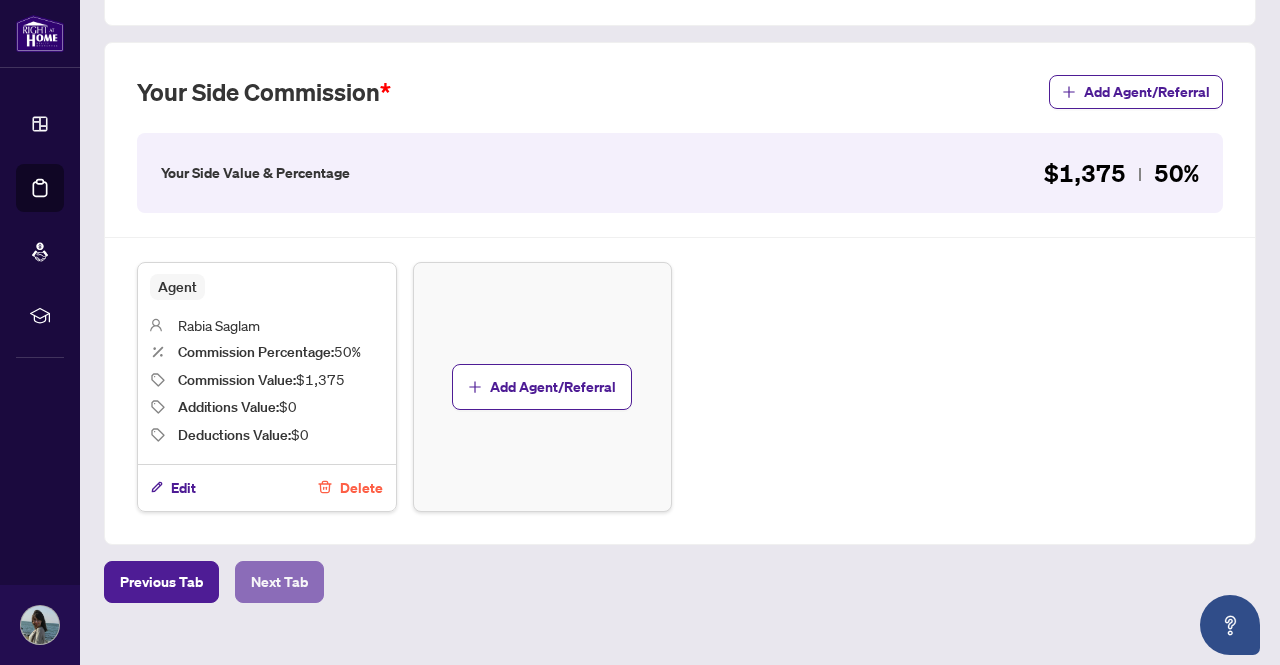 click on "Next Tab" at bounding box center (279, 582) 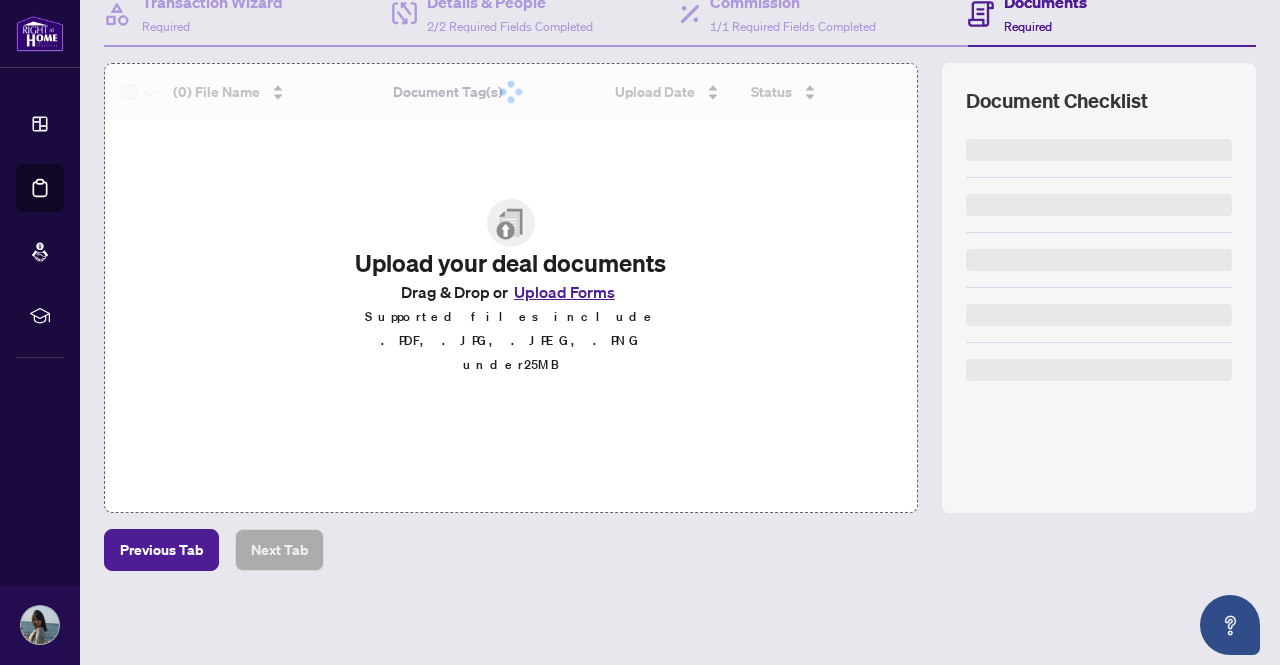 scroll, scrollTop: 0, scrollLeft: 0, axis: both 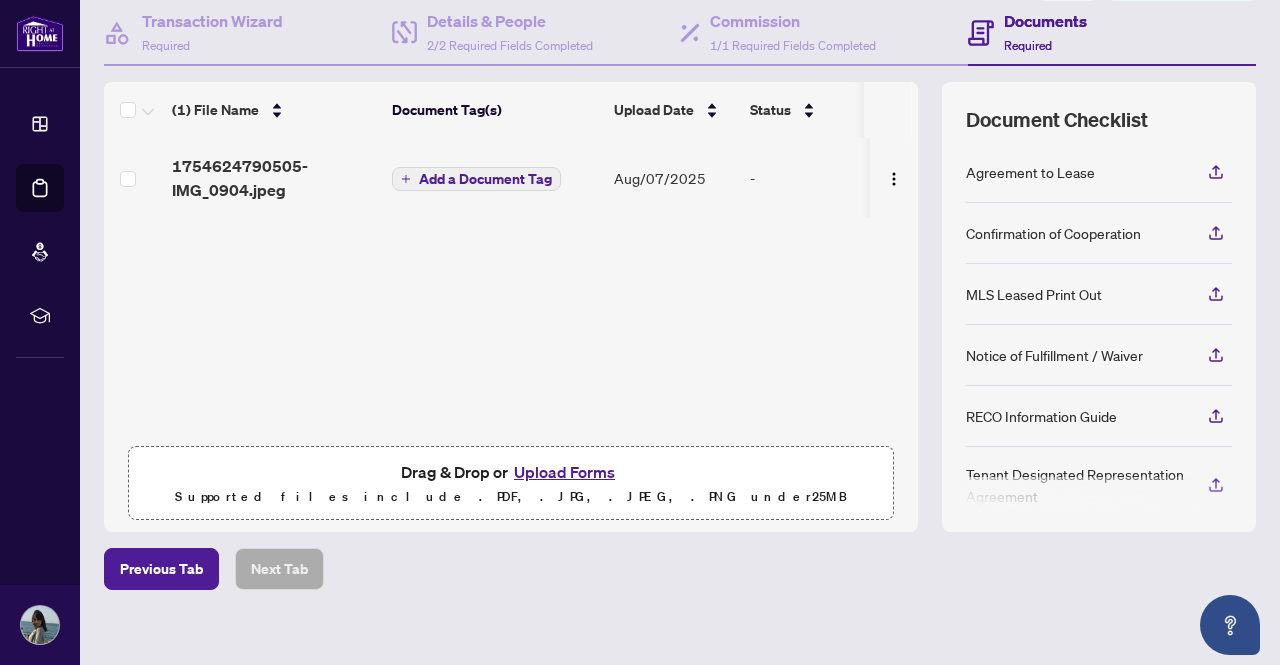 click on "Upload Forms" at bounding box center [564, 472] 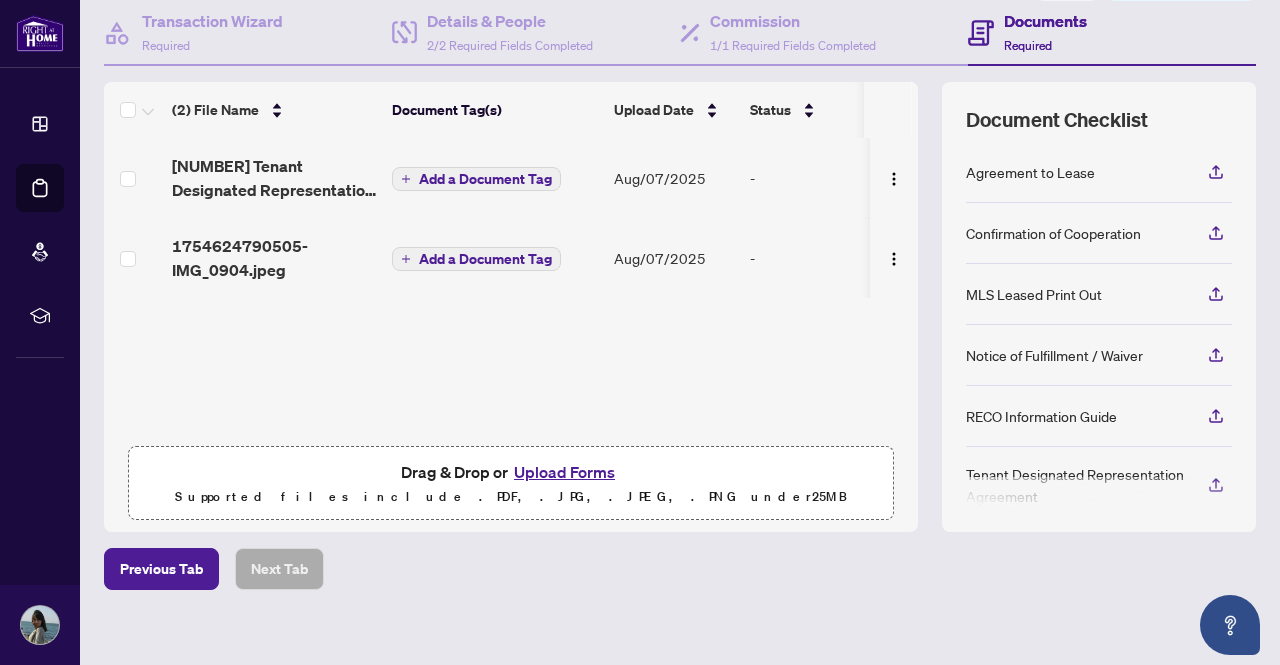 click on "Add a Document Tag" at bounding box center (485, 179) 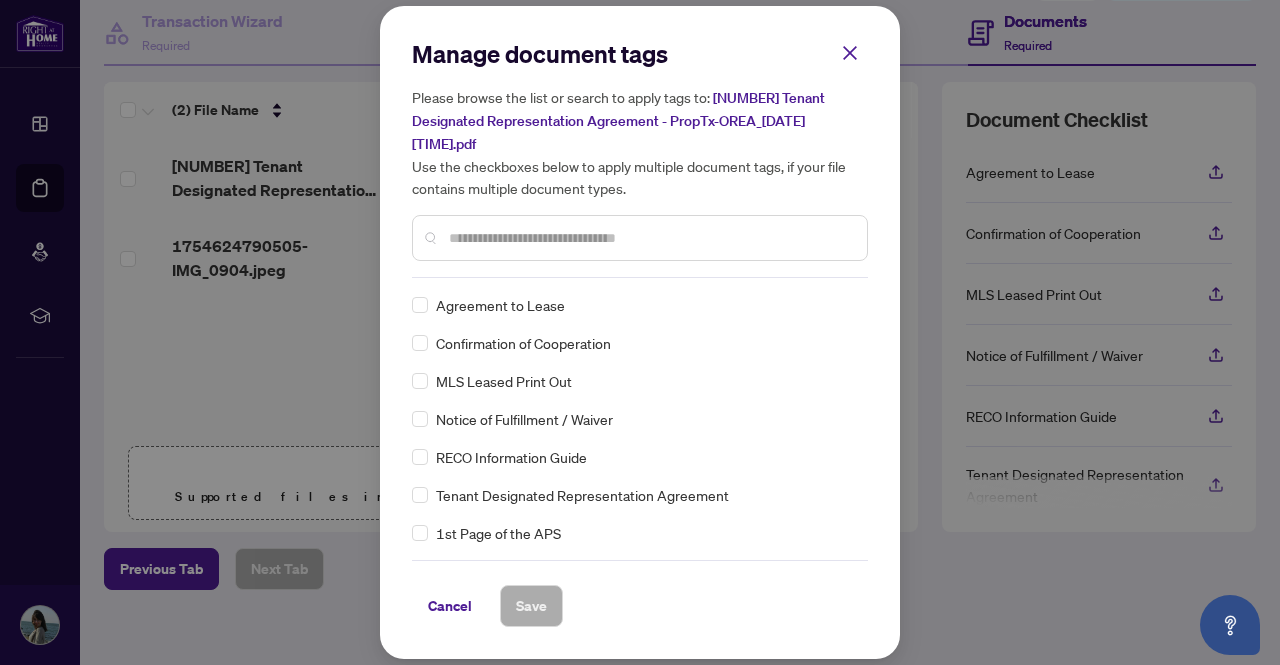 click on "Manage document tags Please browse the list or search to apply tags to:   372 Tenant Designated Representation Agreement - PropTx-OREA_2025-08-07 23_52_11.pdf   Use the checkboxes below to apply multiple document tags, if your file contains multiple document types.   Agreement to Lease Confirmation of Cooperation MLS Leased Print Out Notice of Fulfillment / Waiver RECO Information Guide Tenant Designated Representation Agreement 1st Page of the APS Advance Paperwork Agent Correspondence Agreement of Assignment of Purchase and Sale Agreement of Purchase and Sale Agreement to Cooperate /Broker Referral Articles of Incorporation Back to Vendor Letter Belongs to Another Transaction Builder's Consent Buyer Designated Representation Agreement Buyer Designated Representation Agreement Buyers Lawyer Information Certificate of Estate Trustee(s) Client Refused to Sign Closing Date Change Co-op Brokerage Commission Statement Co-op EFT Co-operating Indemnity Agreement Commission Adjustment Commission Agreement Duplicate" at bounding box center [640, 332] 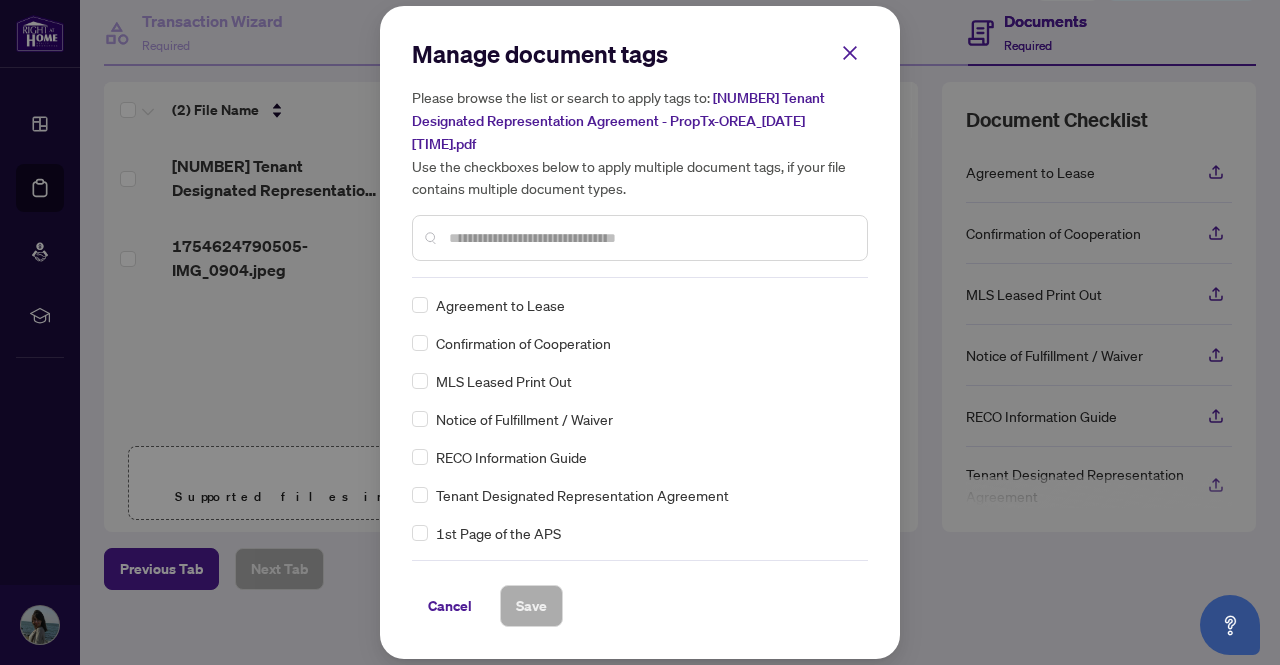 click at bounding box center (650, 238) 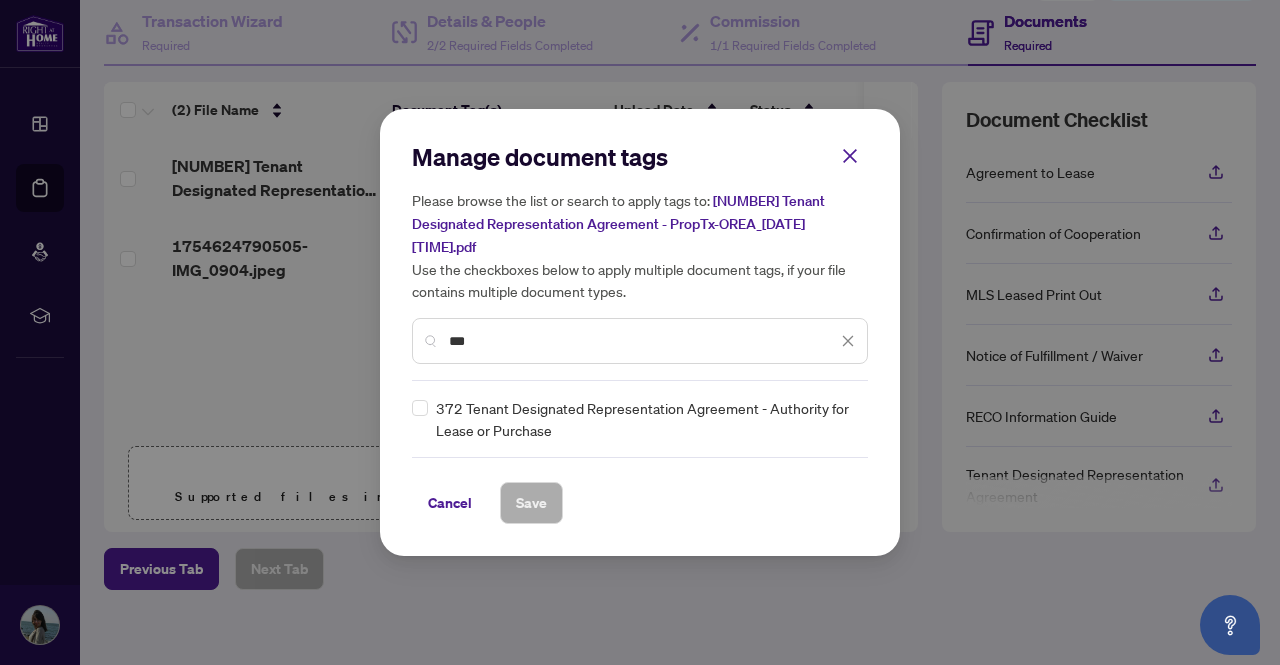 type on "***" 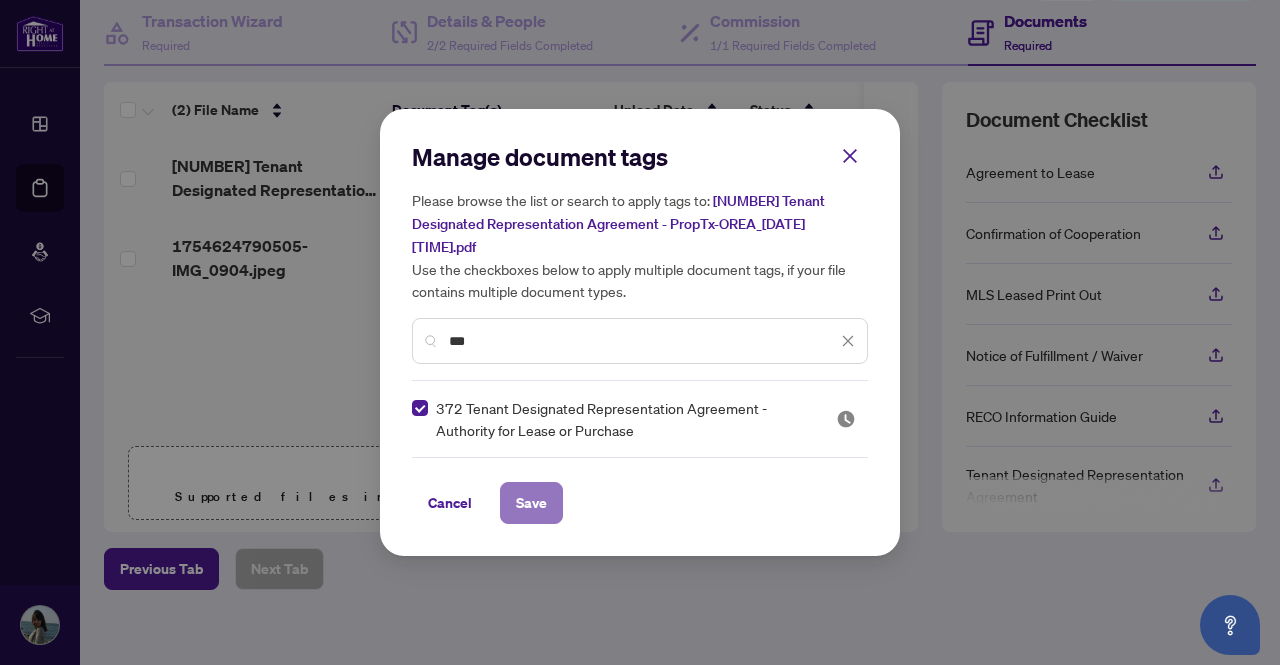 click on "Save" at bounding box center (531, 503) 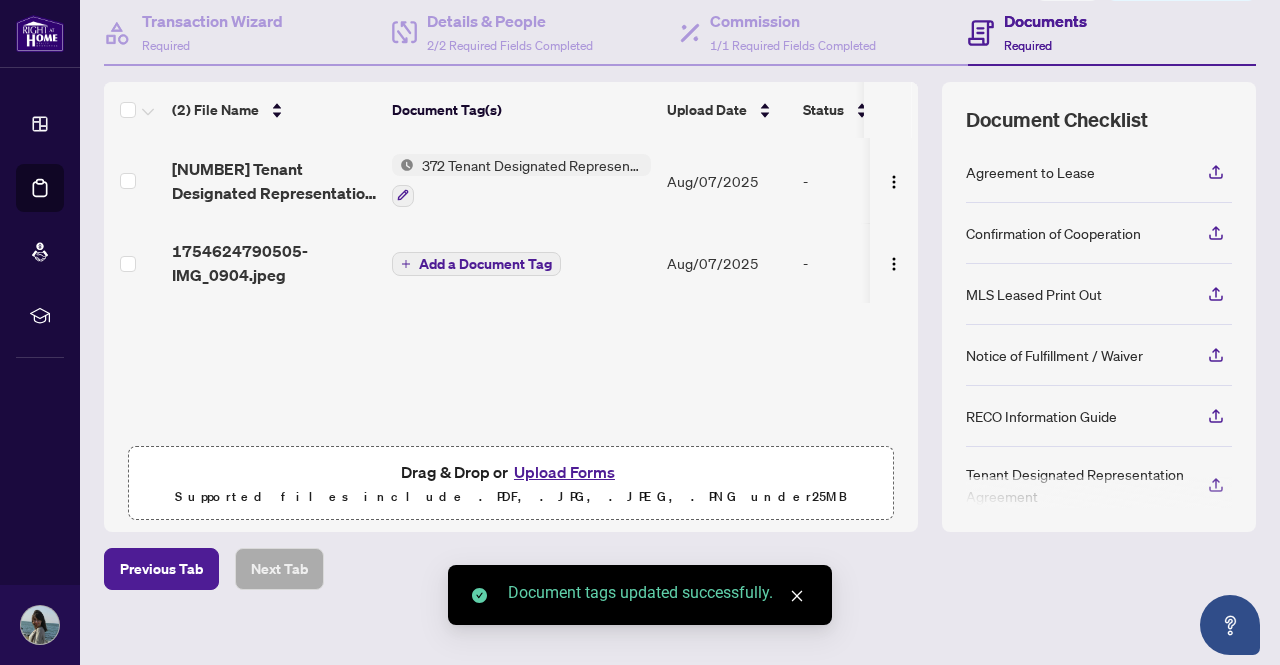 click on "Add a Document Tag" at bounding box center (485, 264) 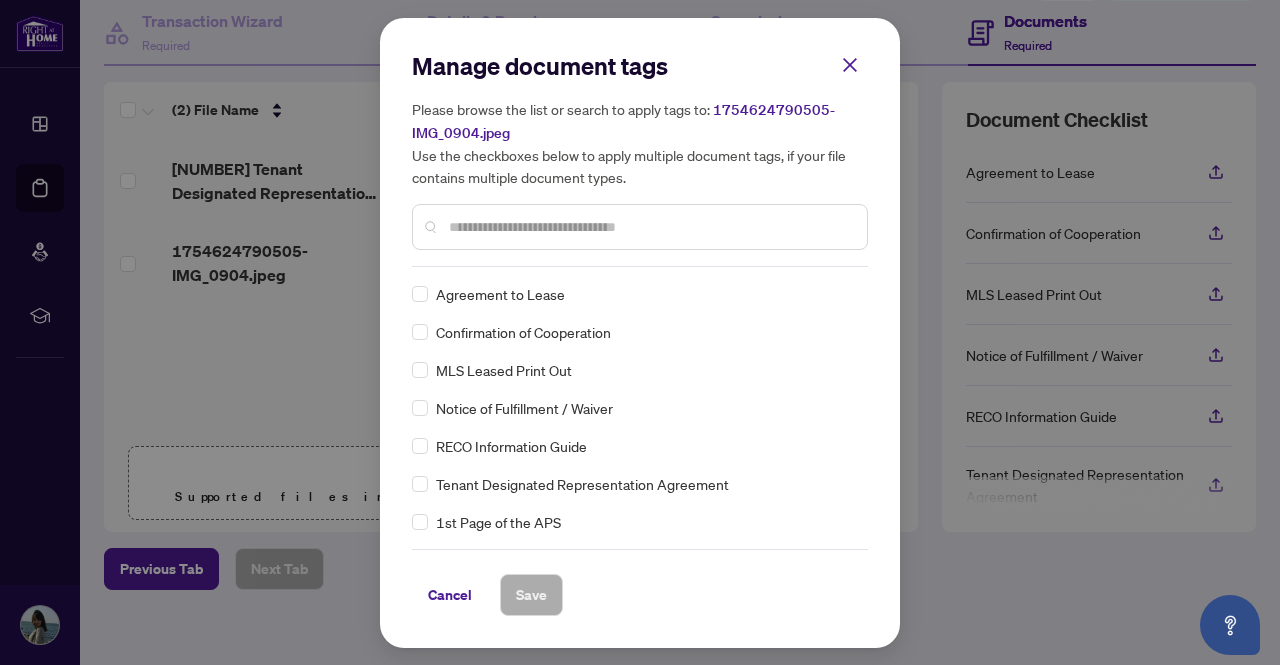 click at bounding box center (650, 227) 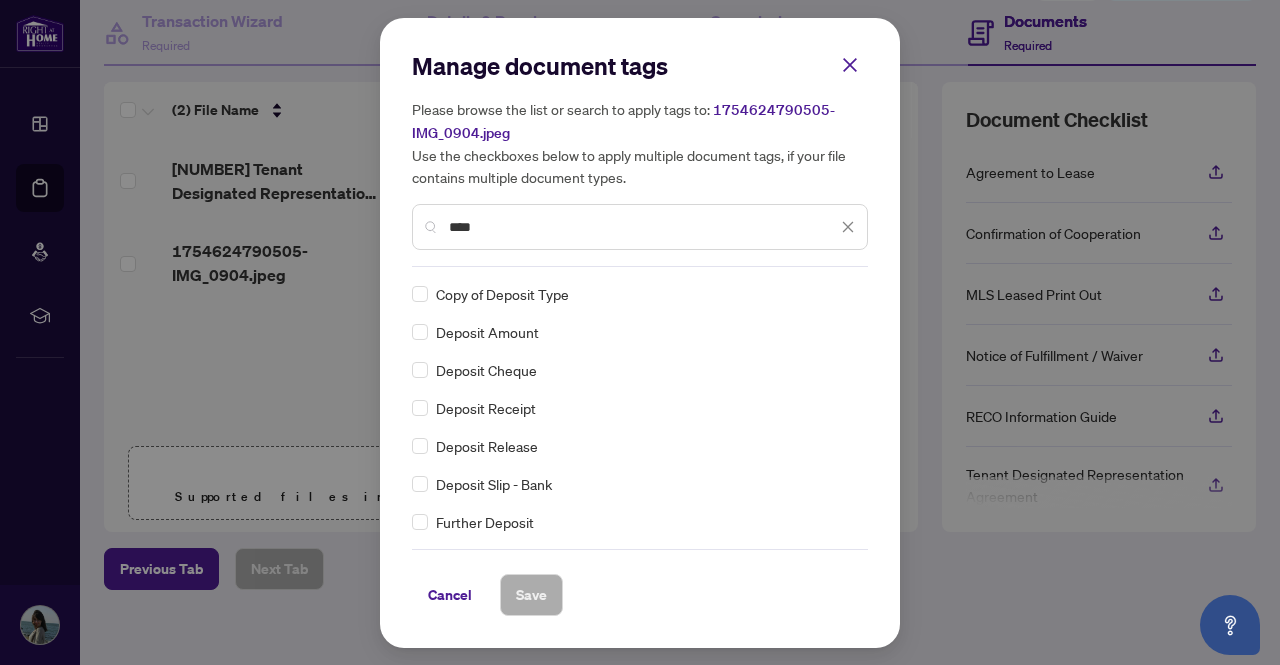 type on "****" 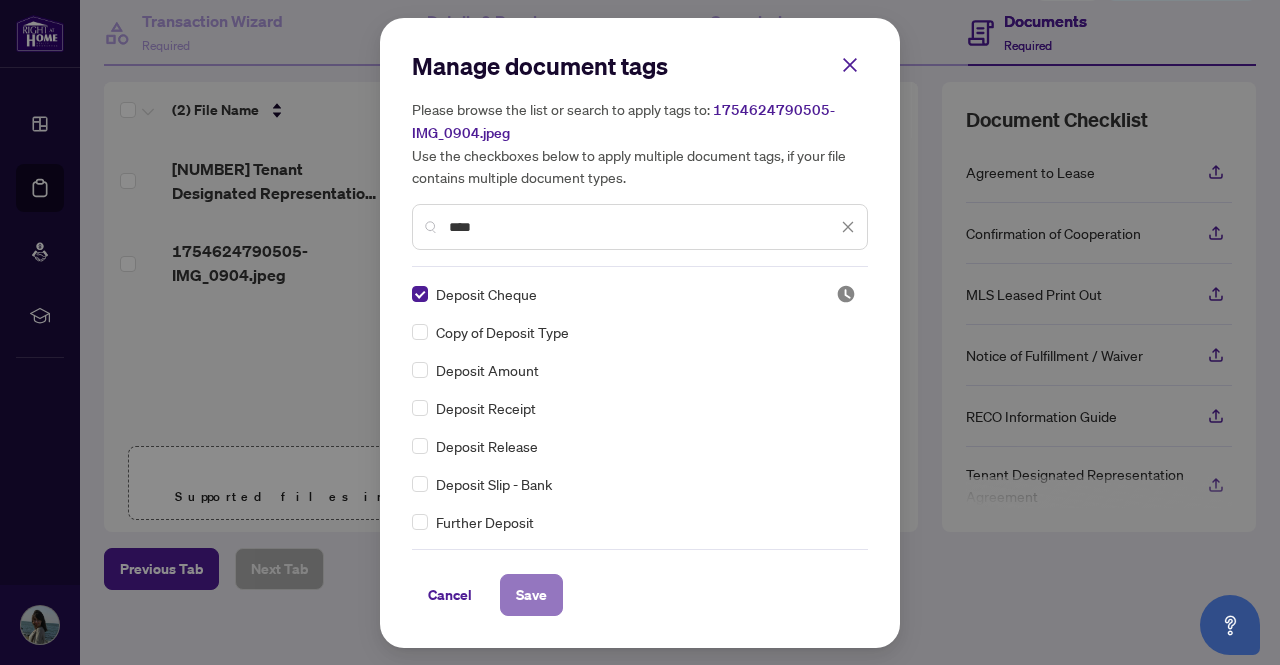 click on "Save" at bounding box center [531, 595] 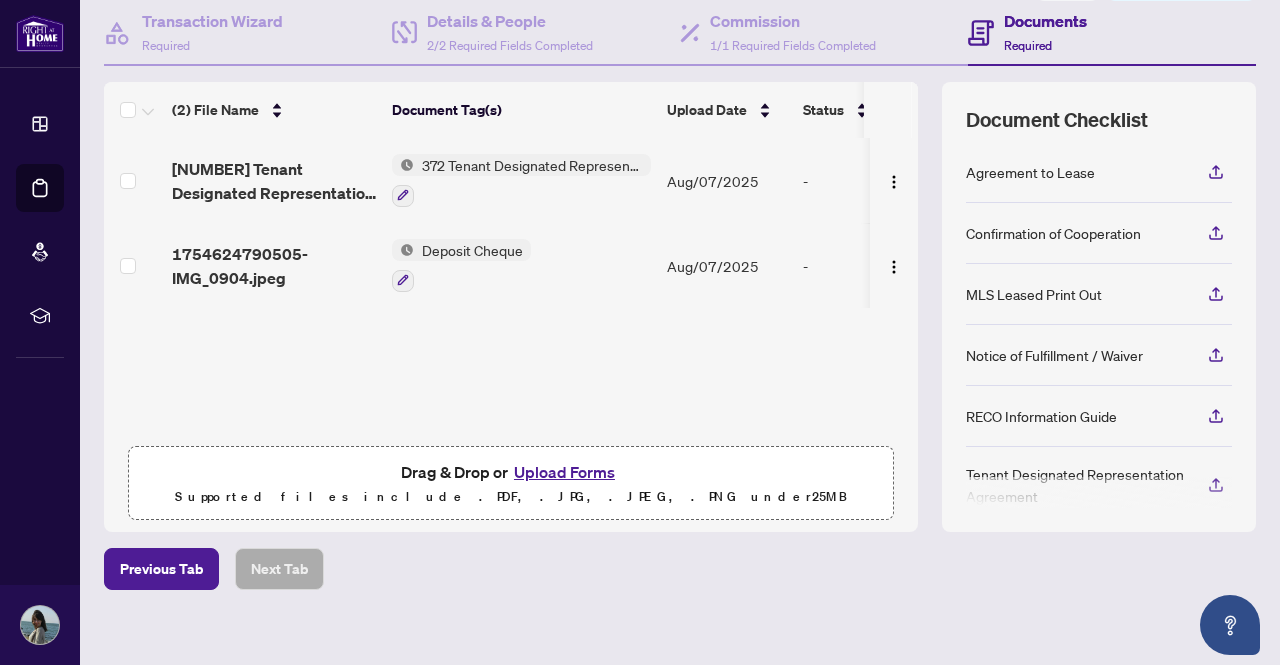 click on "Upload Forms" at bounding box center (564, 472) 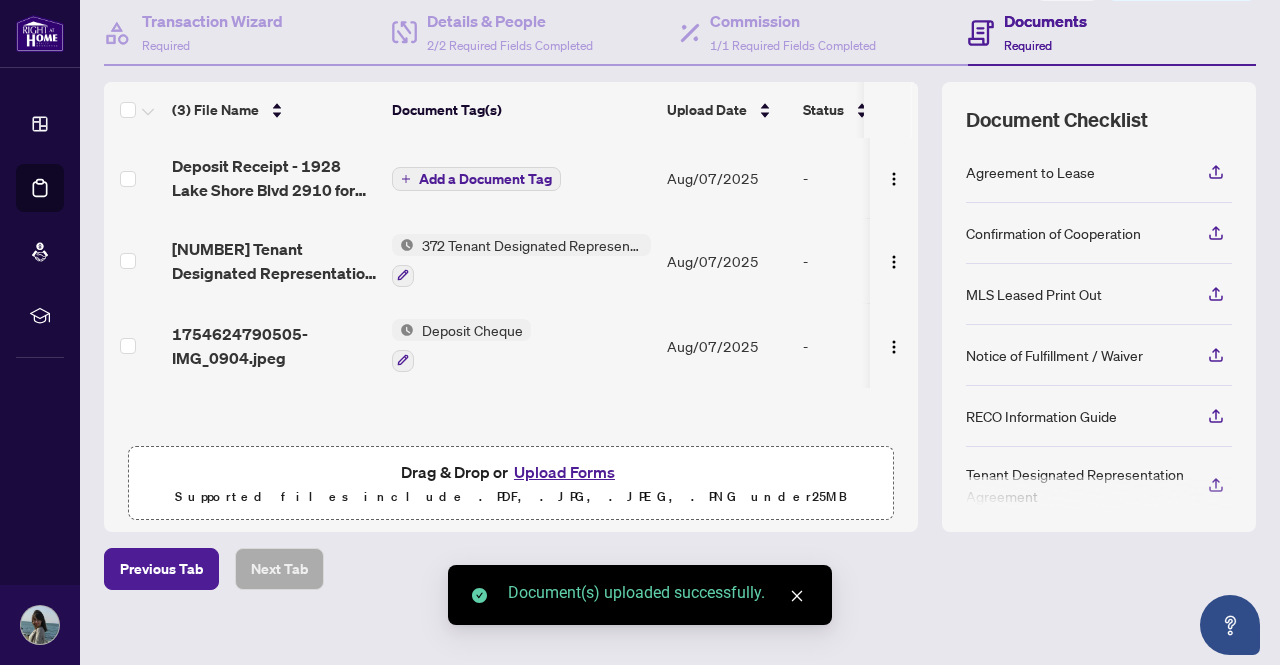 click on "Add a Document Tag" at bounding box center (485, 179) 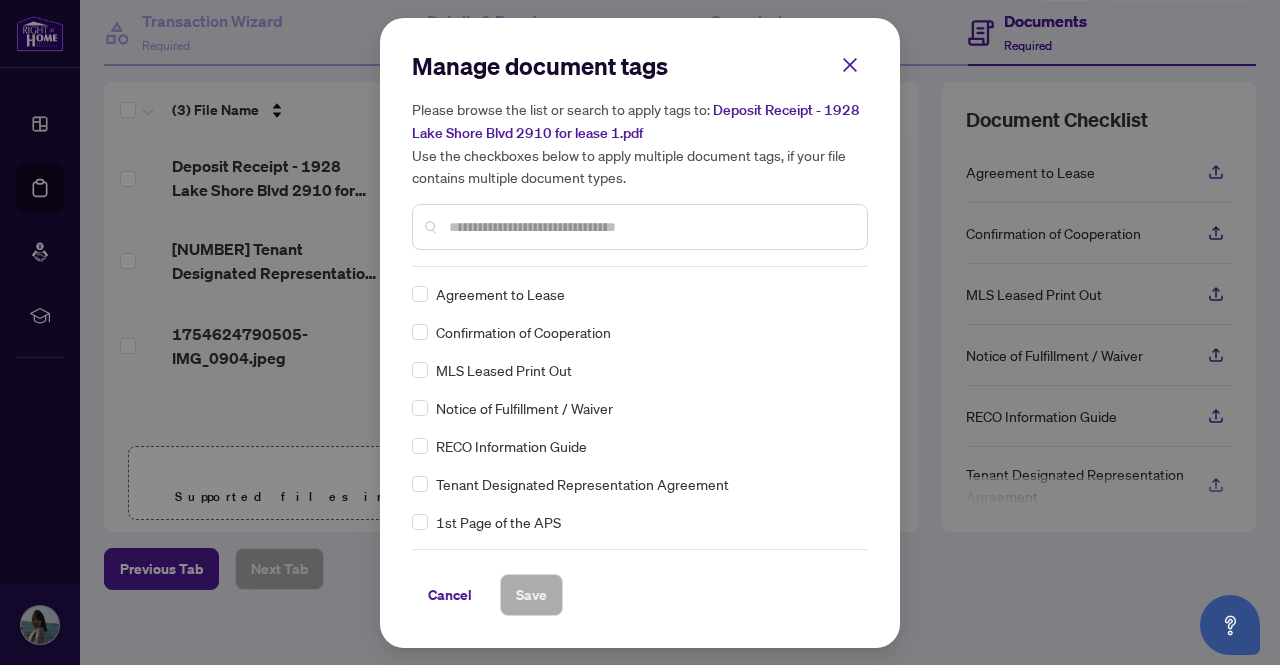 click at bounding box center [650, 227] 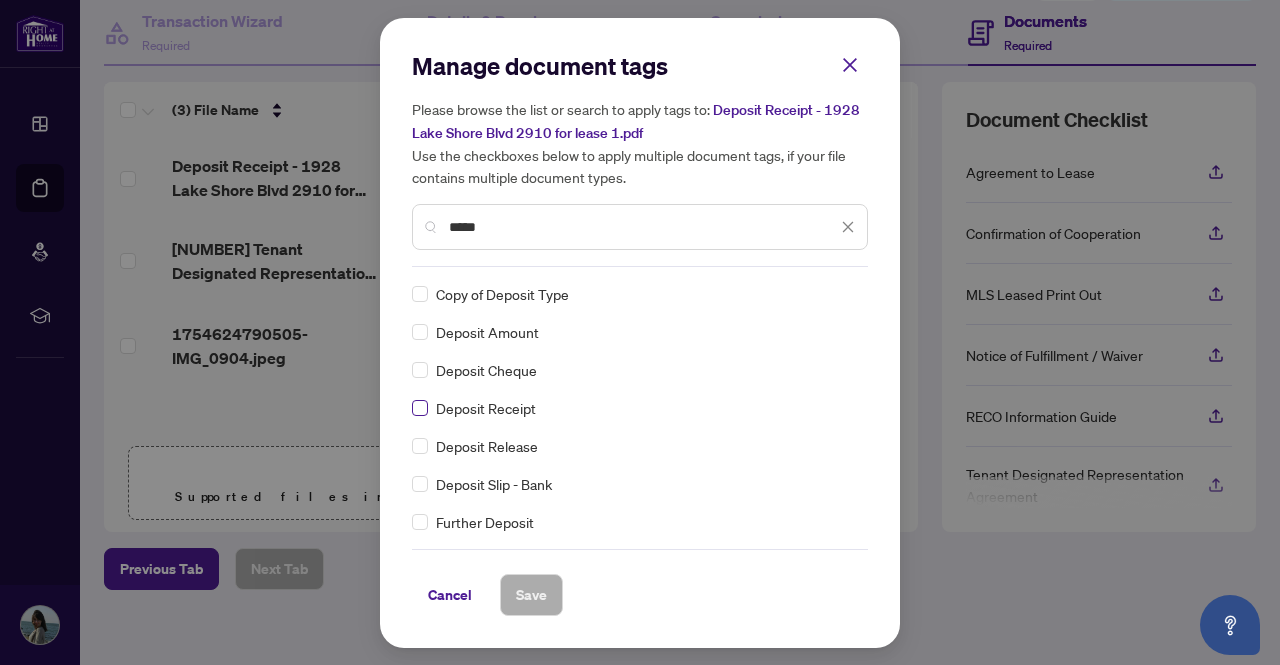 type on "*****" 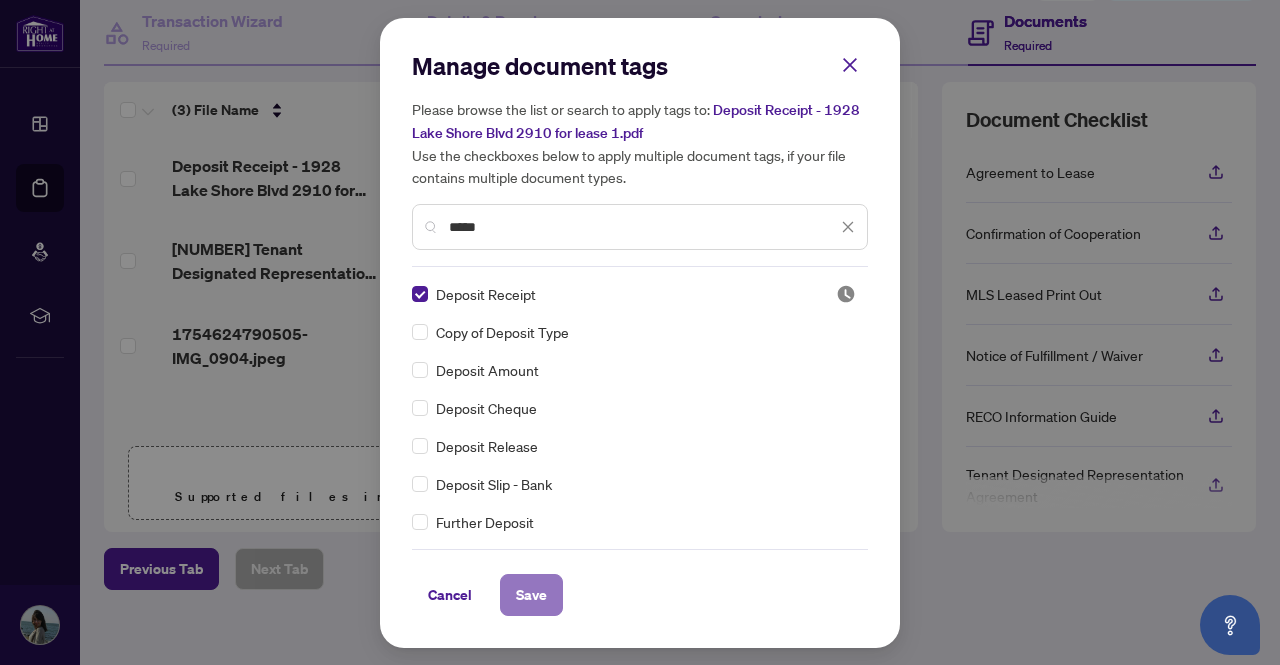 click on "Save" at bounding box center (531, 595) 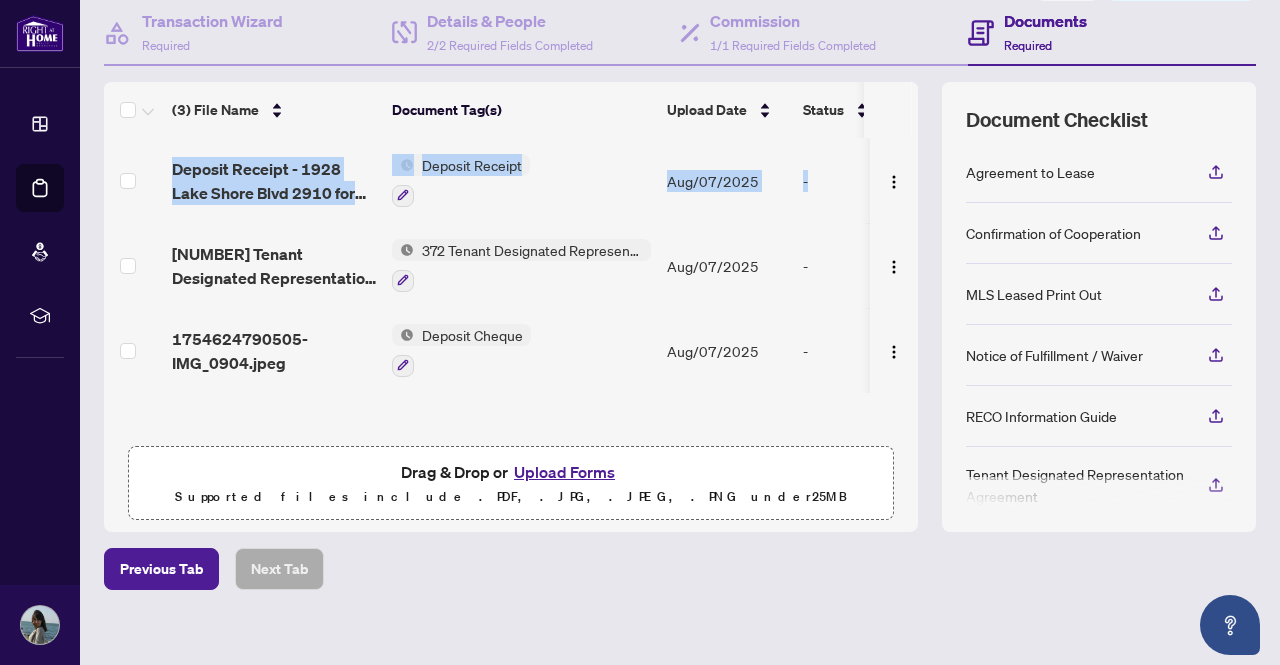 drag, startPoint x: 902, startPoint y: 172, endPoint x: 904, endPoint y: 101, distance: 71.02816 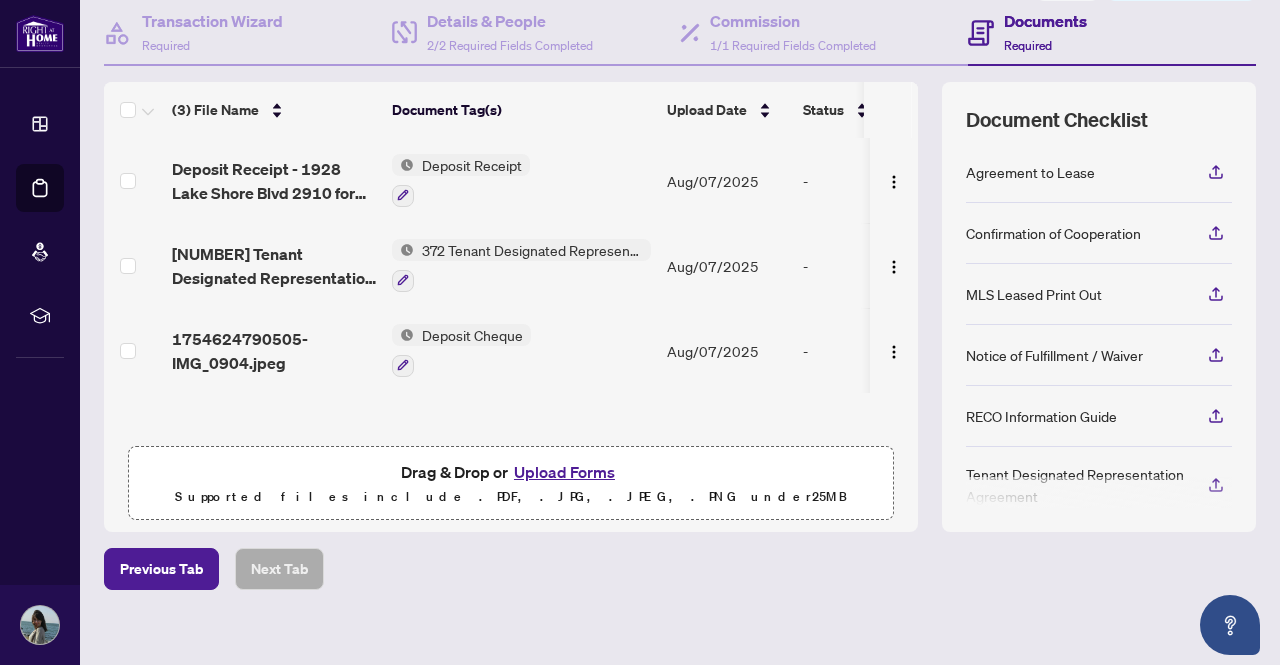 click on "(3) File Name Document Tag(s) Upload Date Status             Deposit Receipt - 1928 Lake Shore Blvd 2910 for lease 1.pdf Deposit Receipt Aug/07/2025 - 372 Tenant Designated Representation Agreement - PropTx-OREA_2025-08-07 23_52_11.pdf 372 Tenant Designated Representation Agreement - Authority for Lease or Purchase Aug/07/2025 - 1754624790505-IMG_0904.jpeg Deposit Cheque Aug/07/2025 - Drag & Drop or Upload Forms Supported files include   .PDF, .JPG, .JPEG, .PNG   under  25 MB Document Checklist Agreement to Lease Confirmation of Cooperation MLS Leased Print Out Notice of Fulfillment / Waiver RECO Information Guide Tenant Designated Representation Agreement" at bounding box center (680, 307) 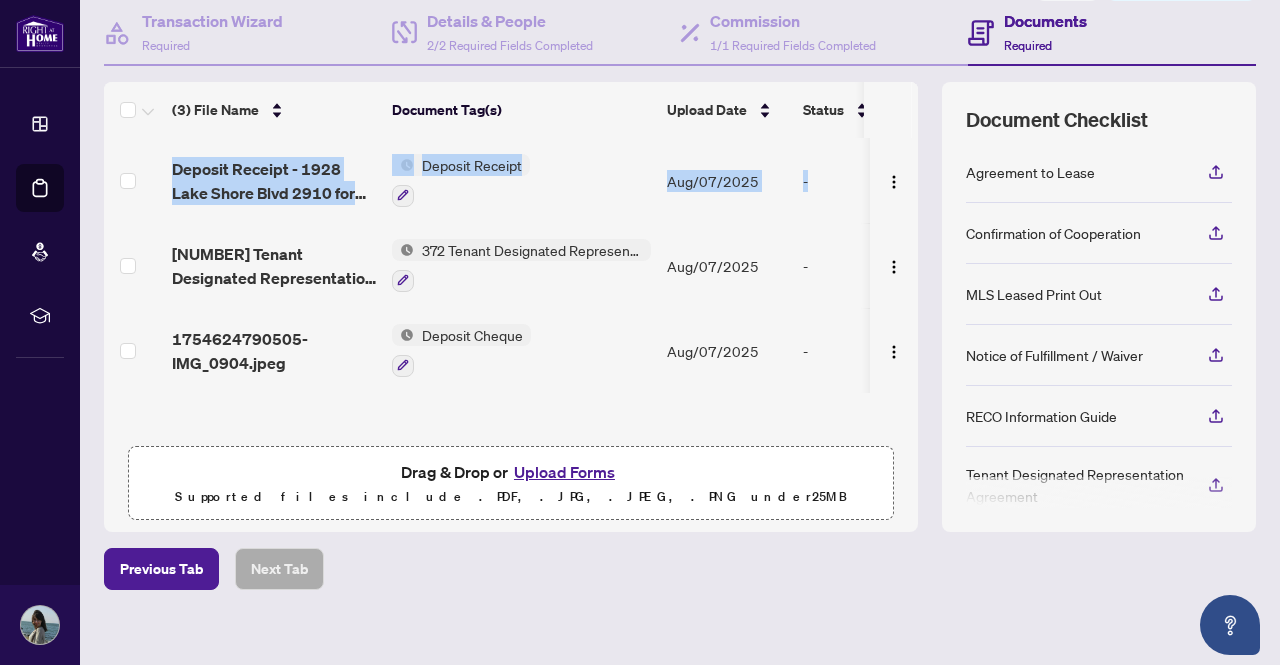 drag, startPoint x: 904, startPoint y: 153, endPoint x: 906, endPoint y: 101, distance: 52.03845 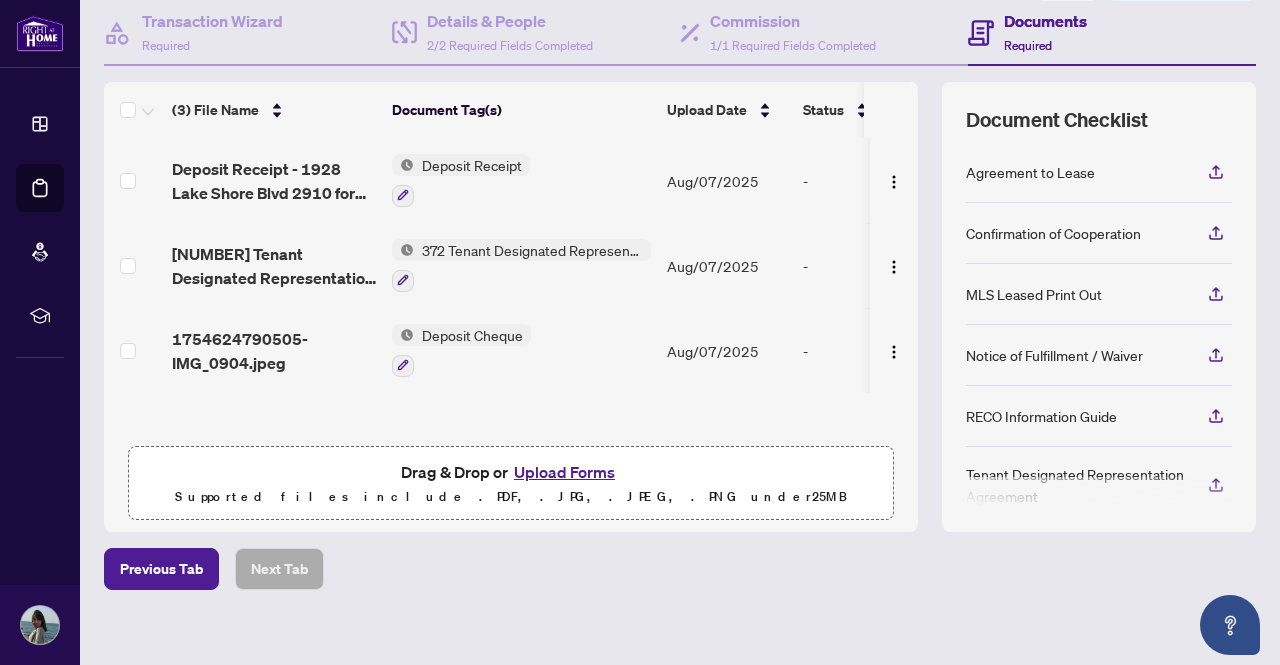 click at bounding box center [894, 180] 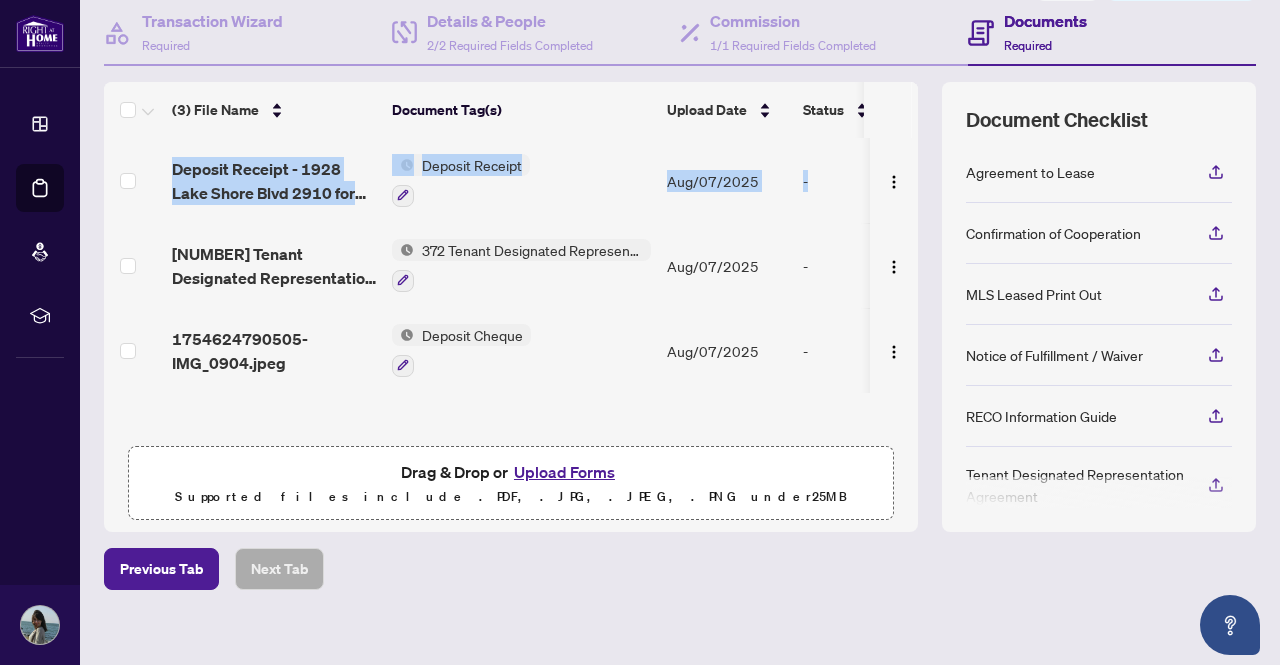 drag, startPoint x: 905, startPoint y: 181, endPoint x: 910, endPoint y: 113, distance: 68.18358 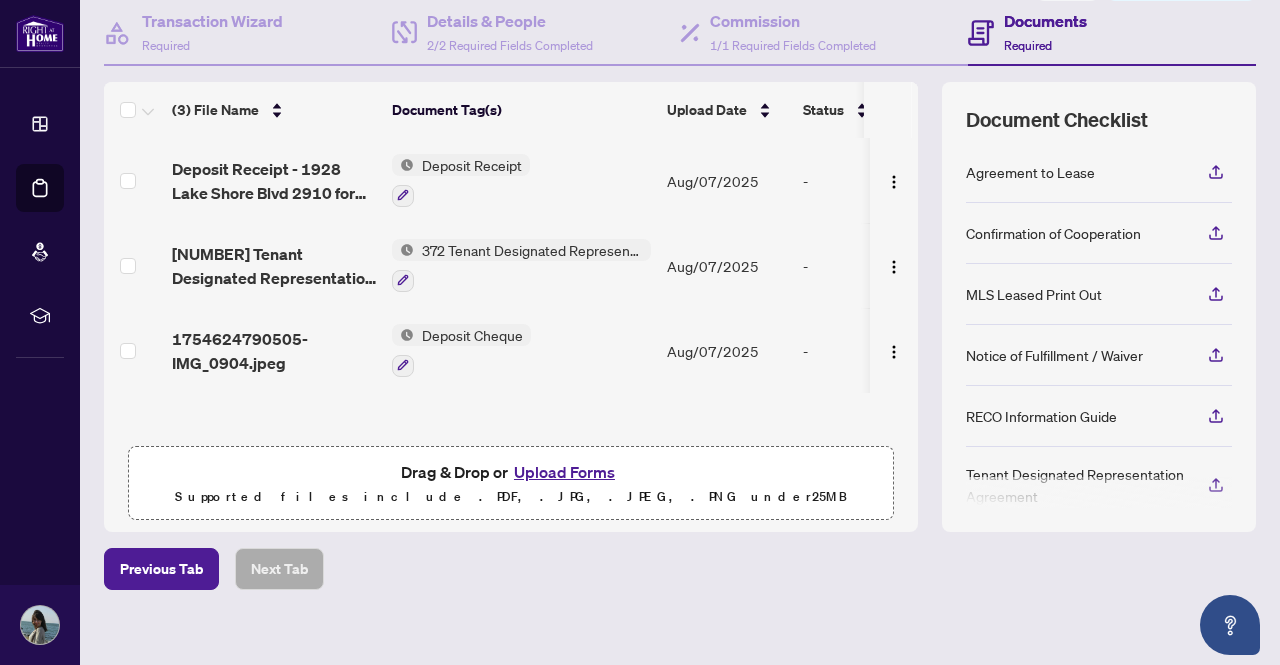 click at bounding box center [894, 180] 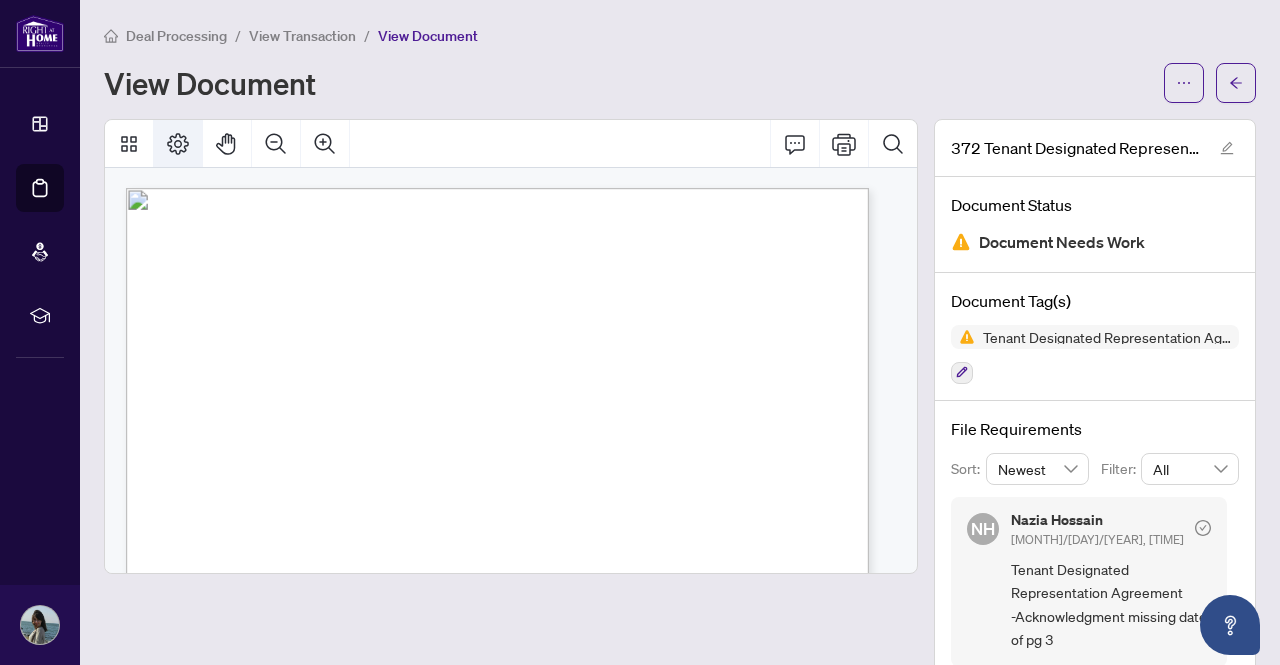 scroll, scrollTop: 0, scrollLeft: 0, axis: both 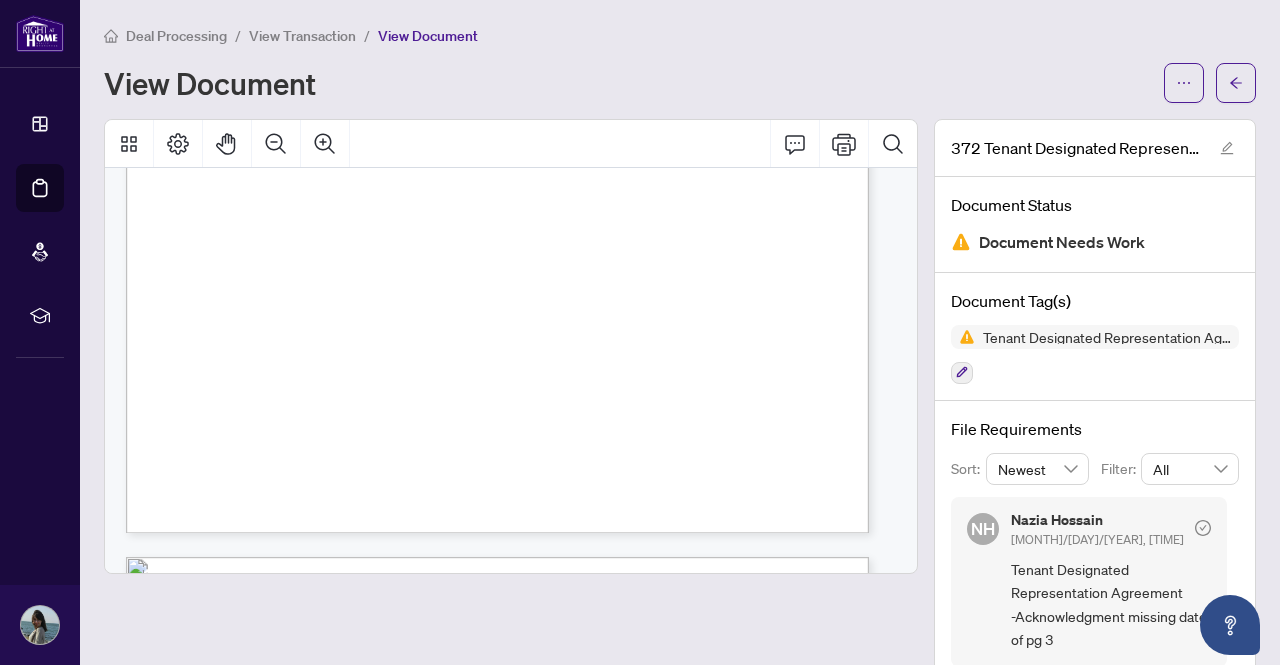click on "Deal Processing" at bounding box center (176, 36) 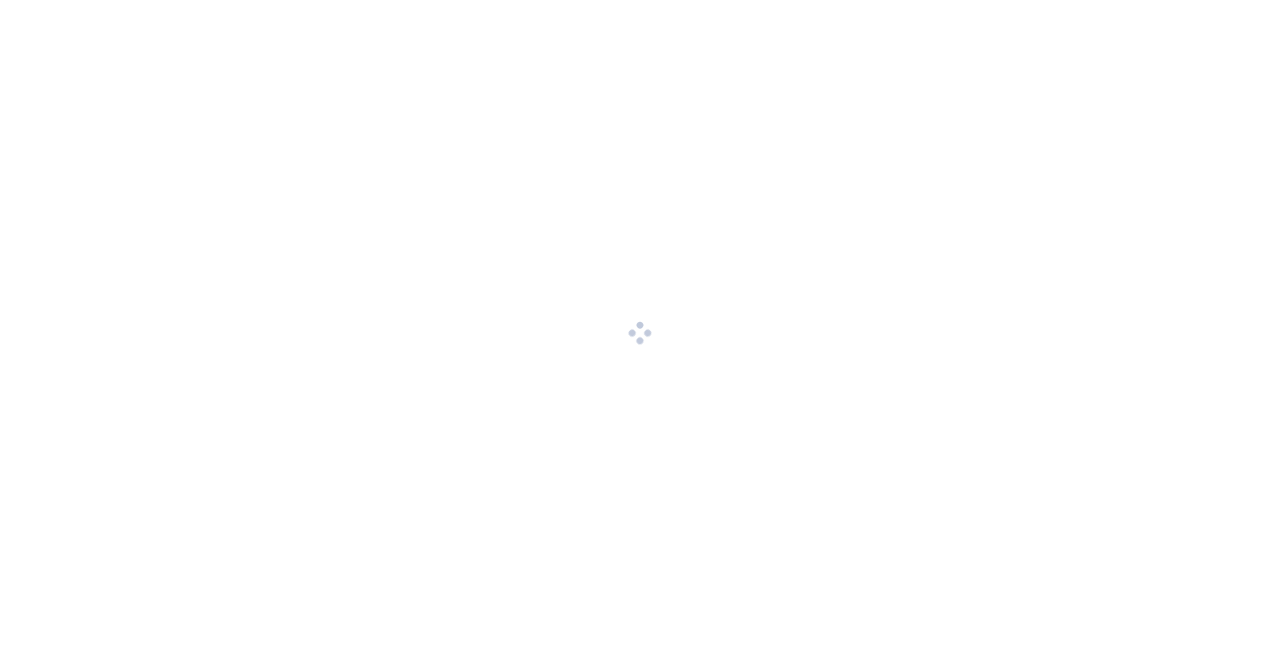 scroll, scrollTop: 0, scrollLeft: 0, axis: both 